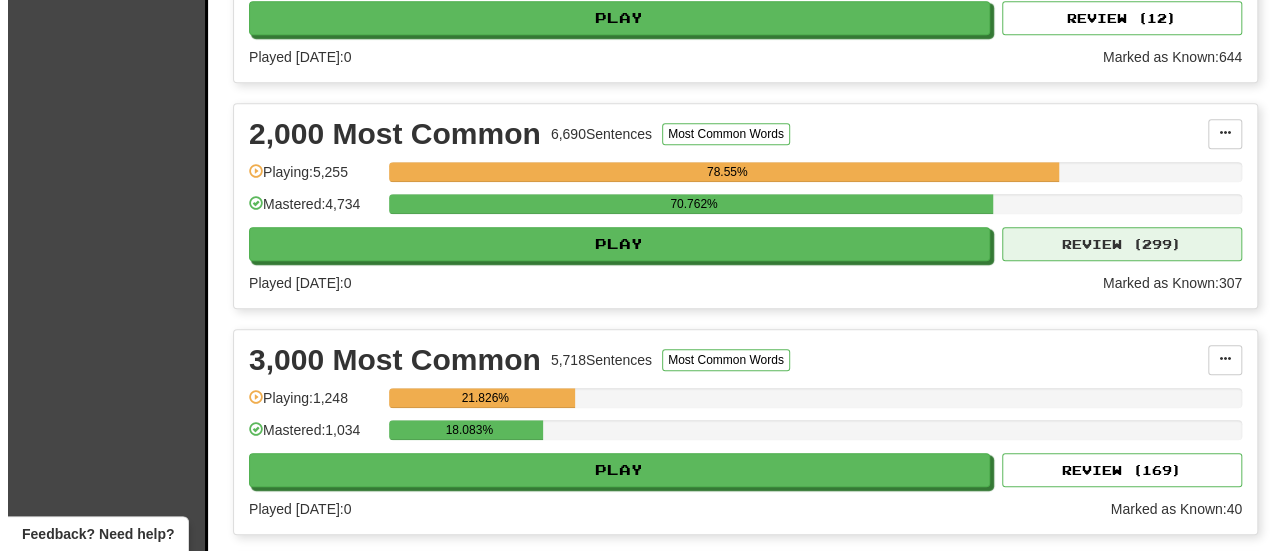 scroll, scrollTop: 300, scrollLeft: 0, axis: vertical 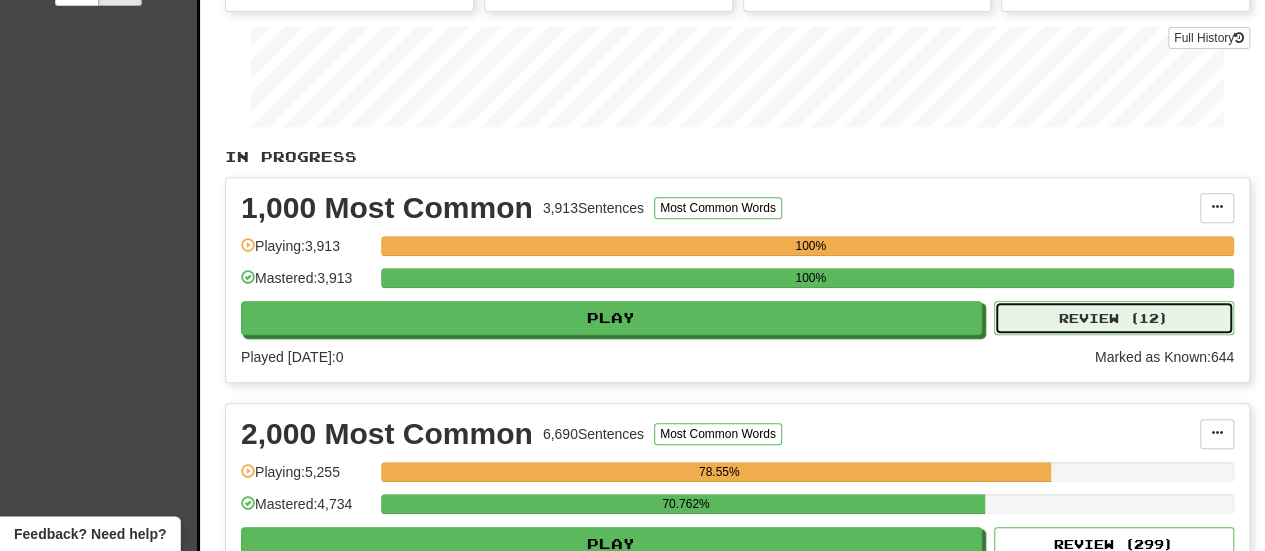 click on "Review ( 12 )" at bounding box center (1114, 318) 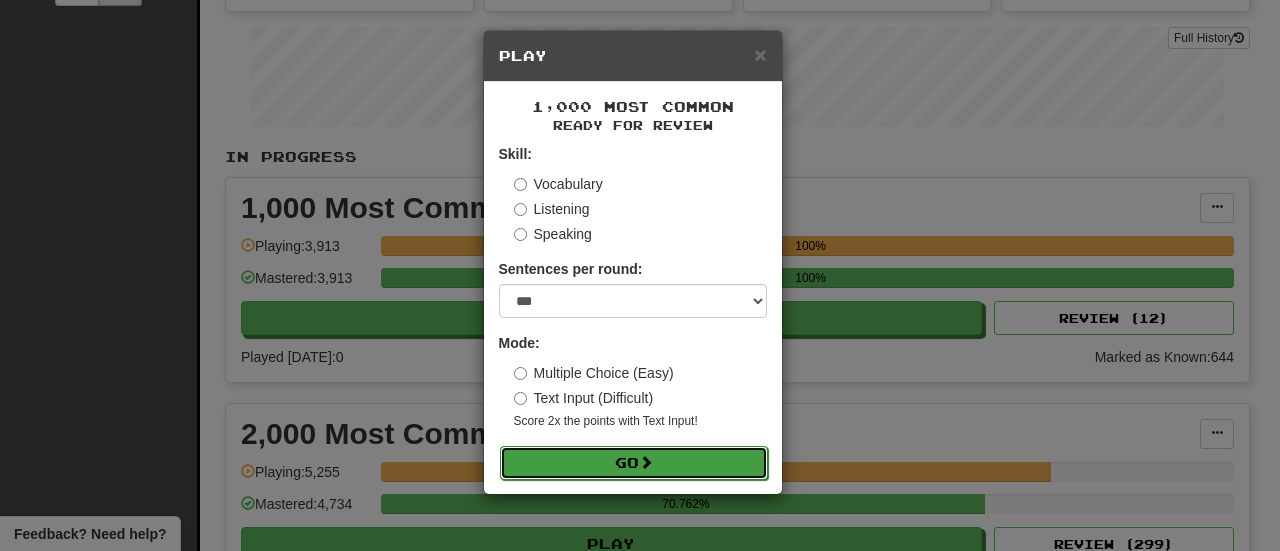 click on "Go" at bounding box center [634, 463] 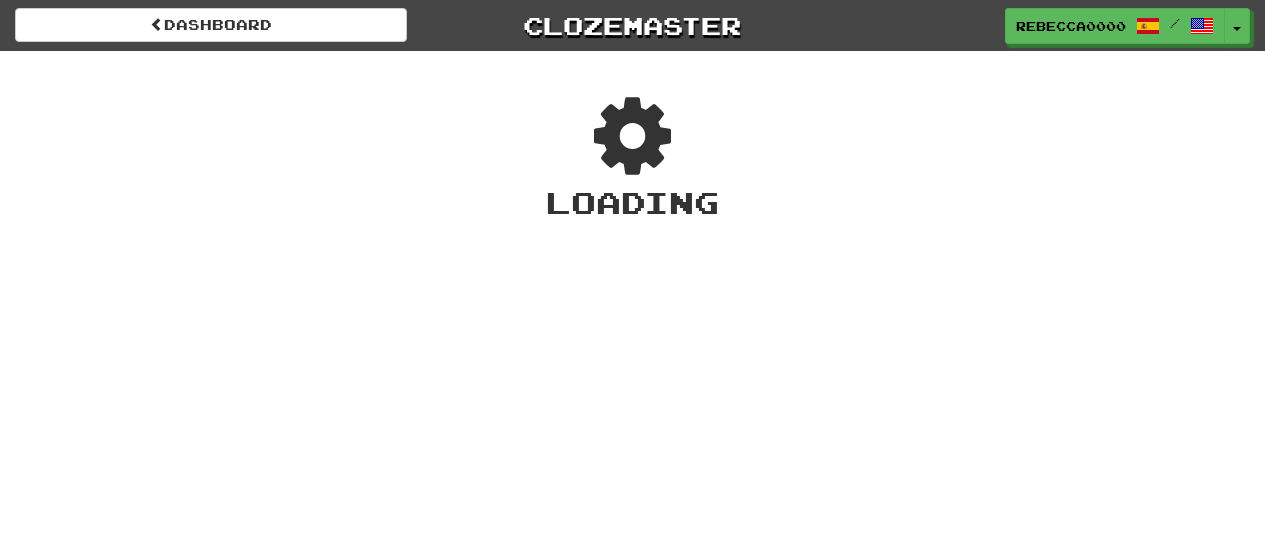 scroll, scrollTop: 0, scrollLeft: 0, axis: both 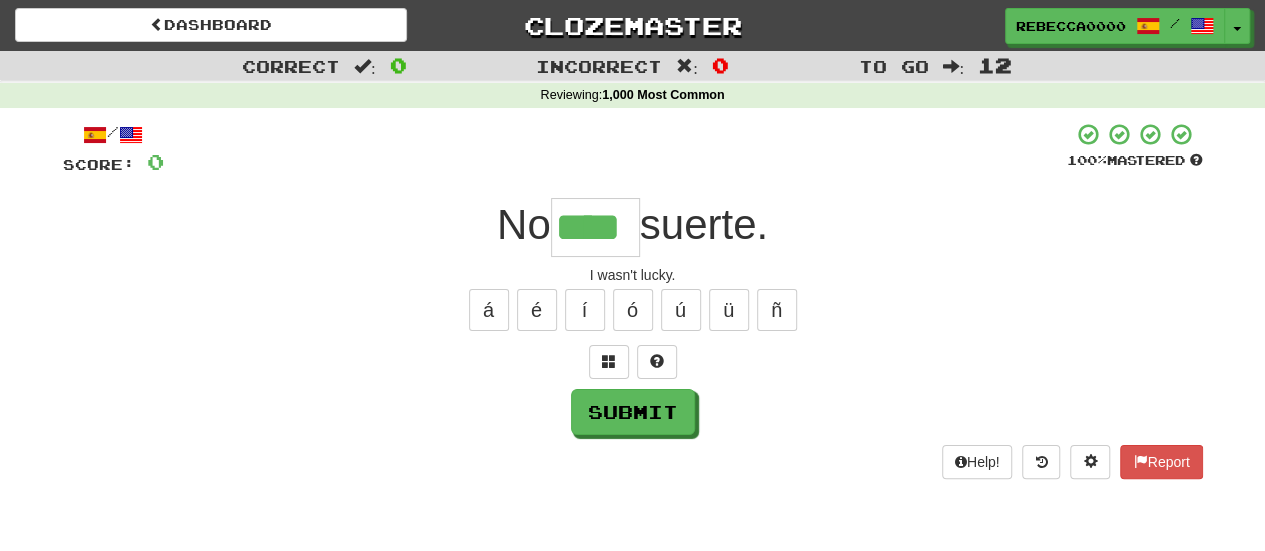 type on "****" 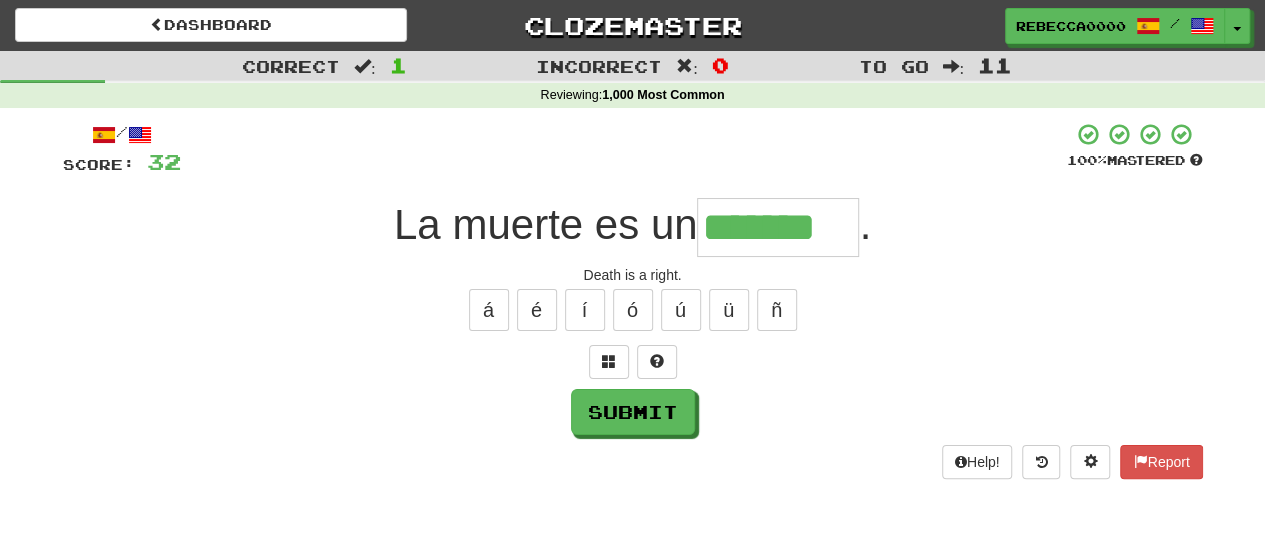 type on "*******" 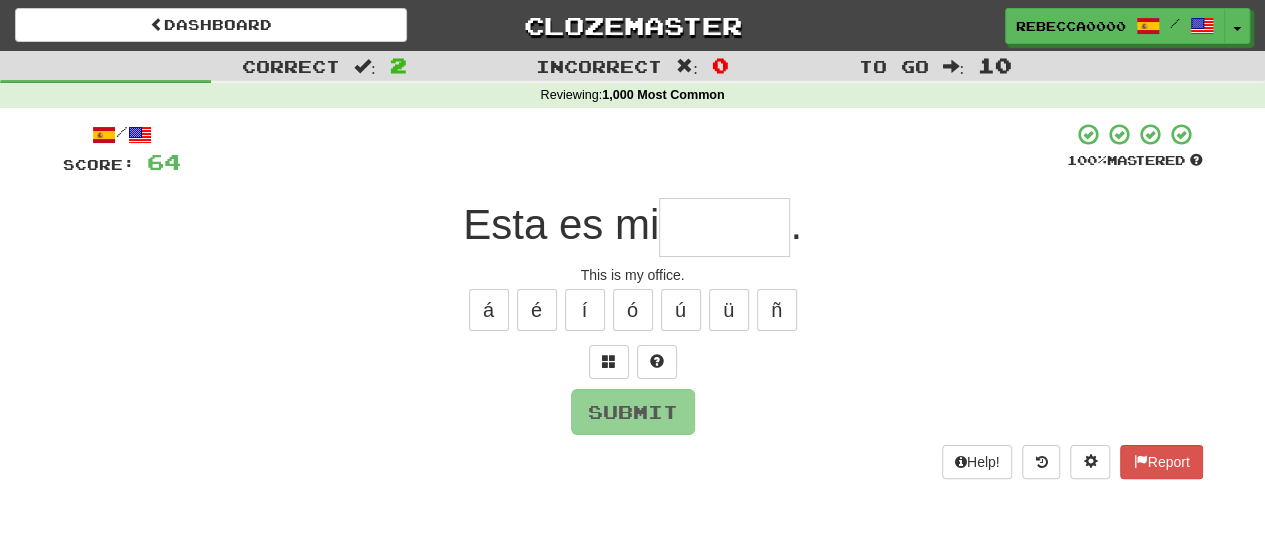 click at bounding box center [724, 227] 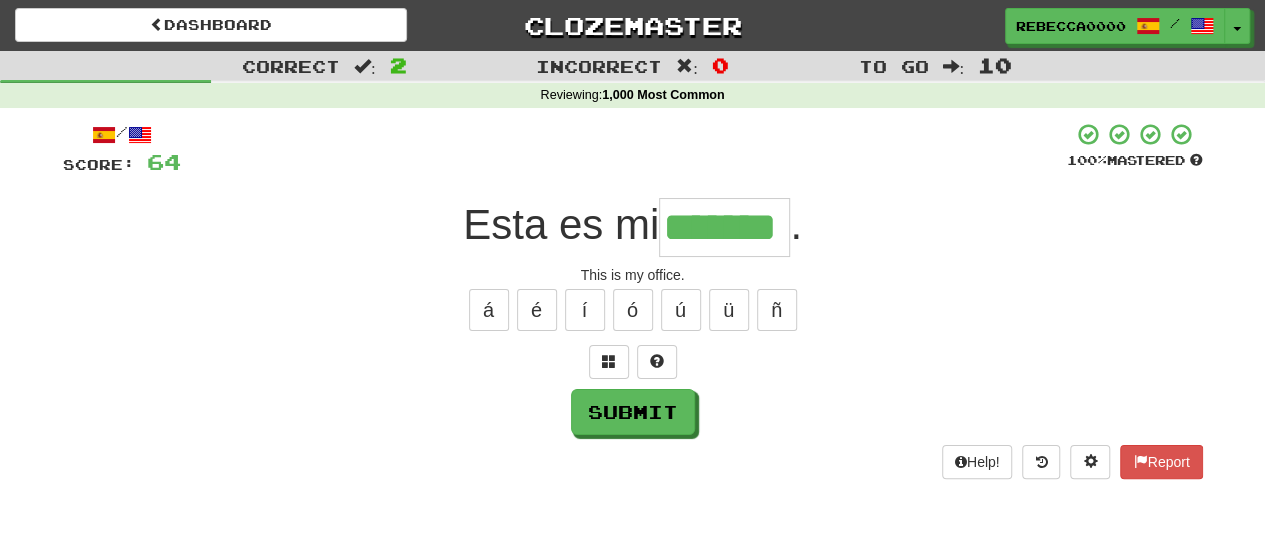 type on "*******" 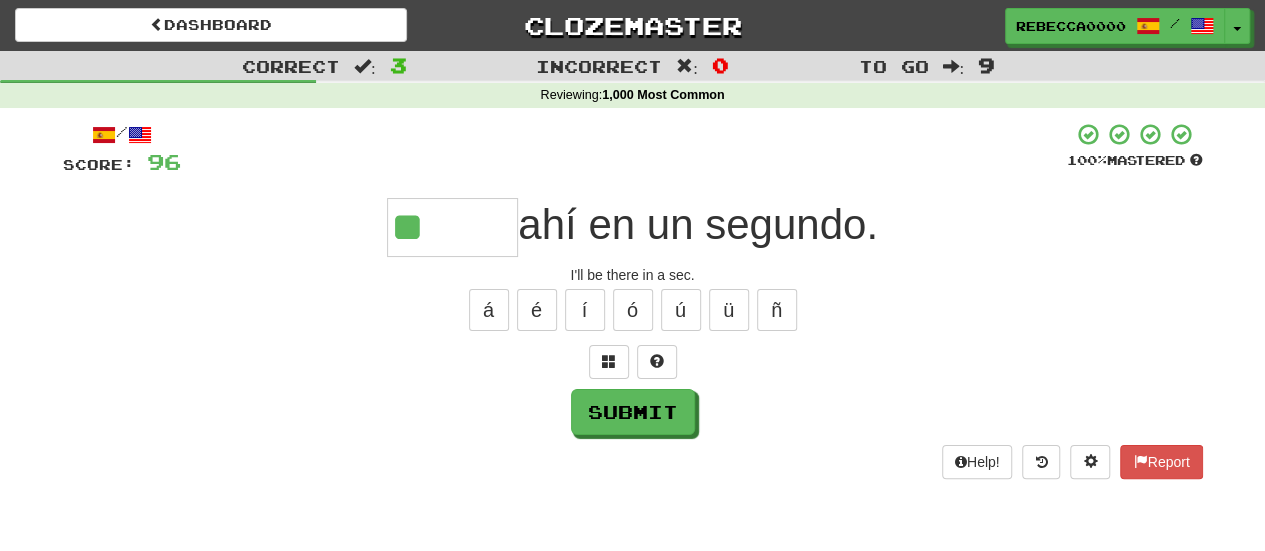 type on "*" 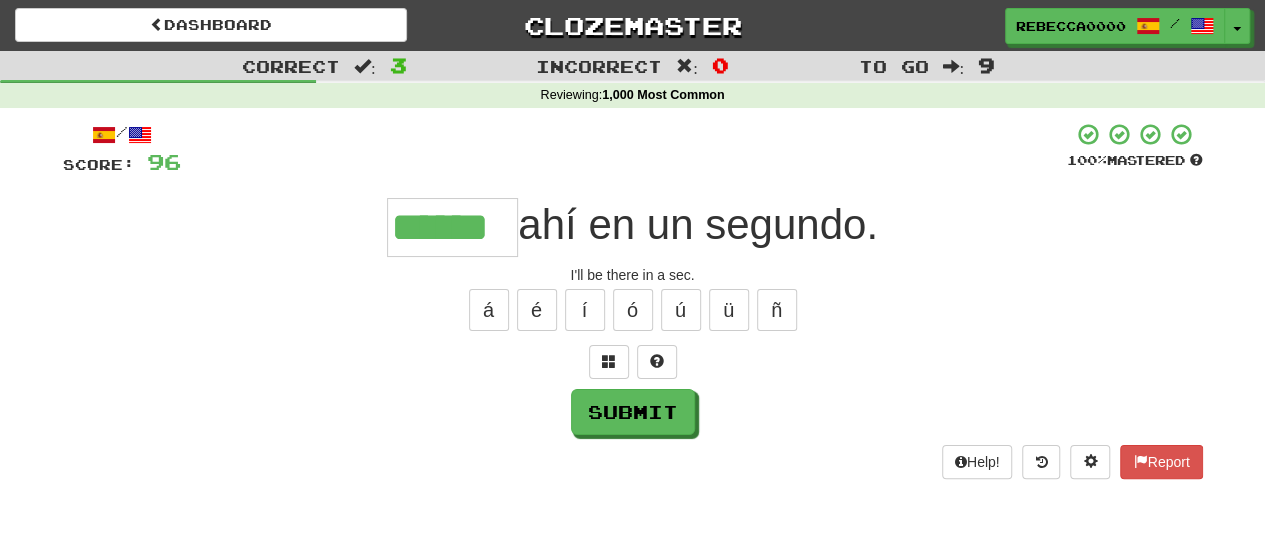 type on "******" 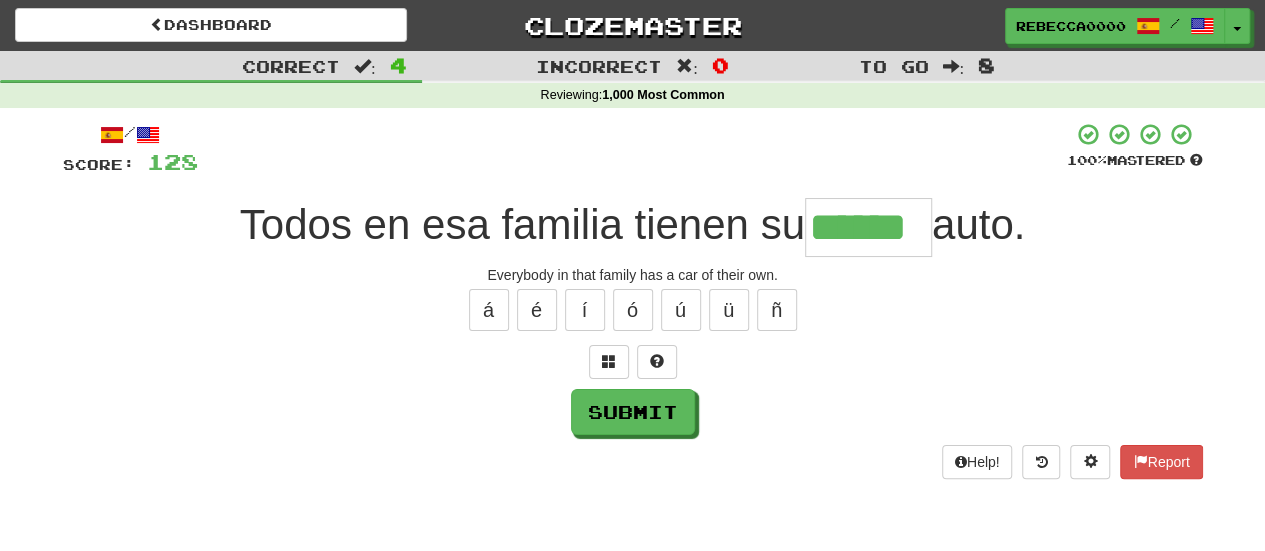 type on "******" 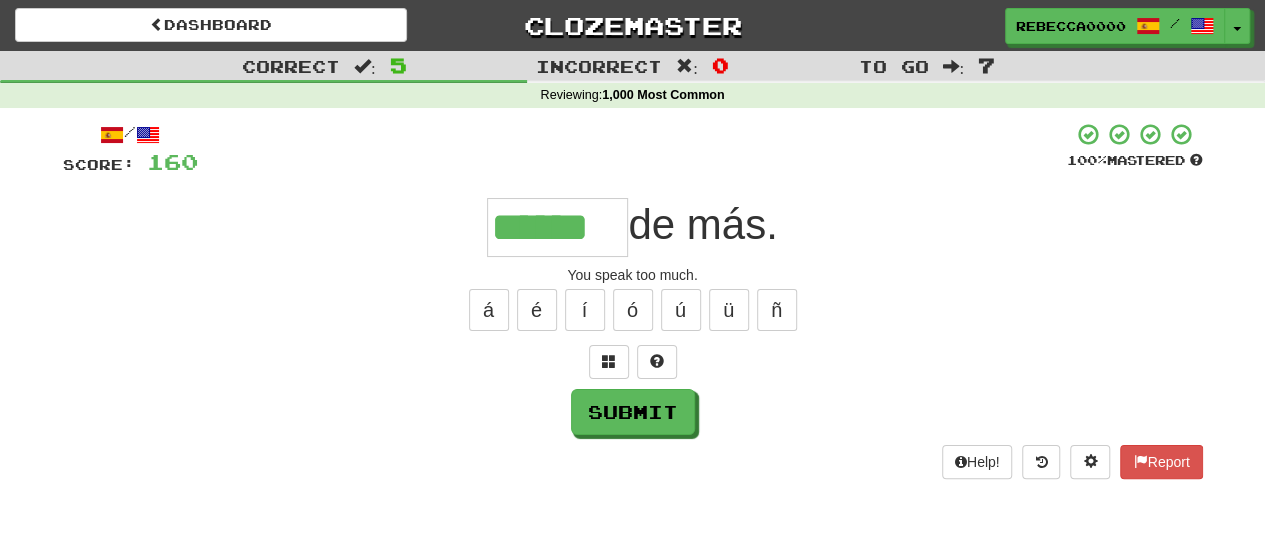 type on "******" 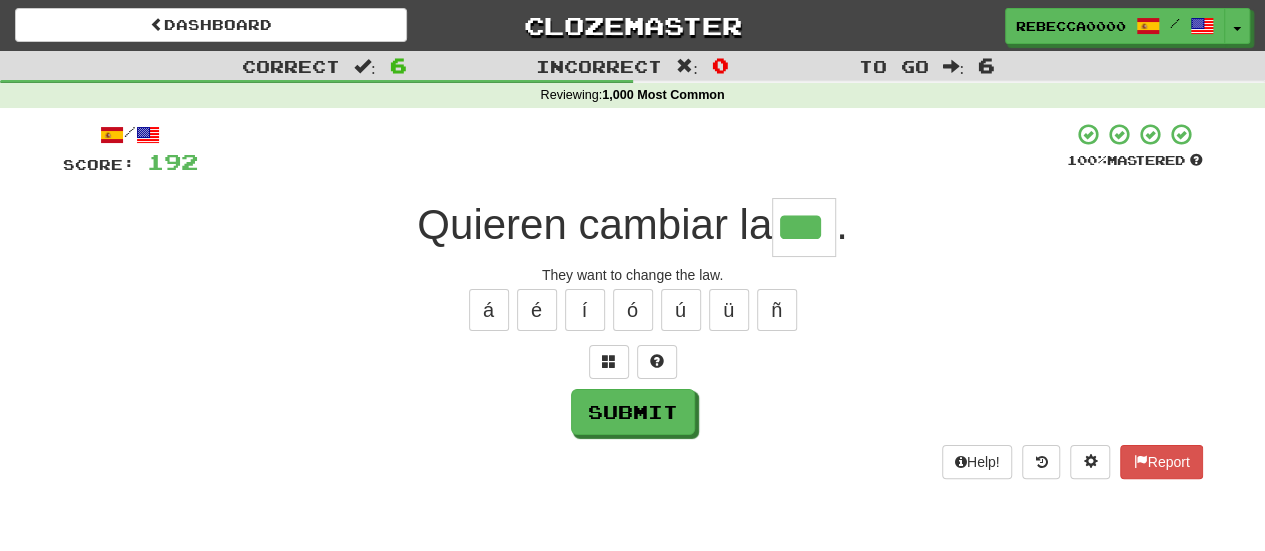 type on "***" 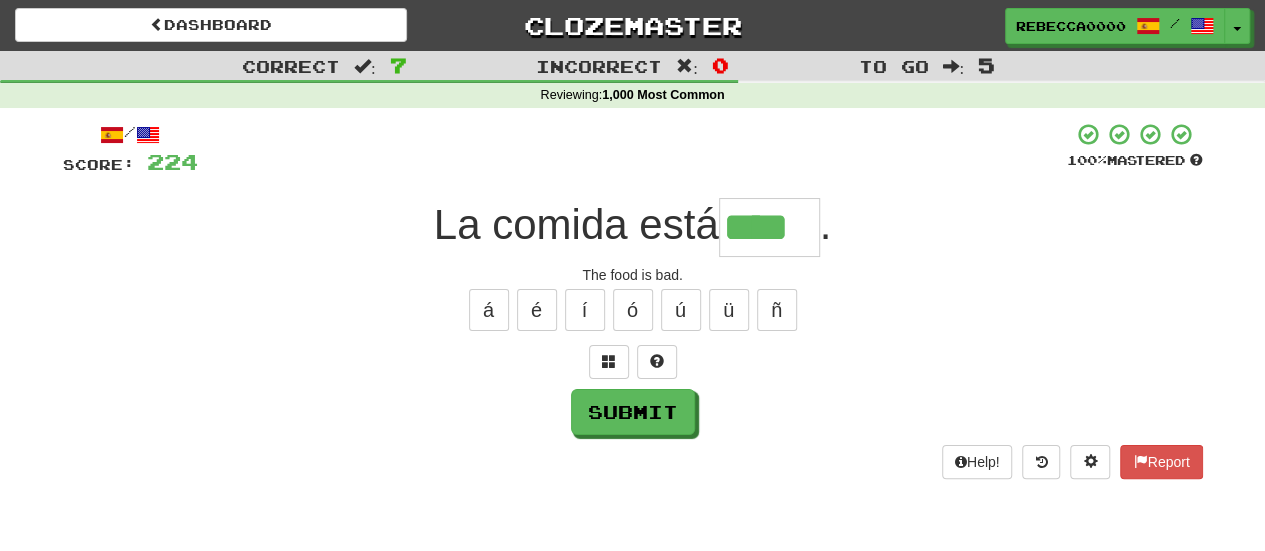 type on "****" 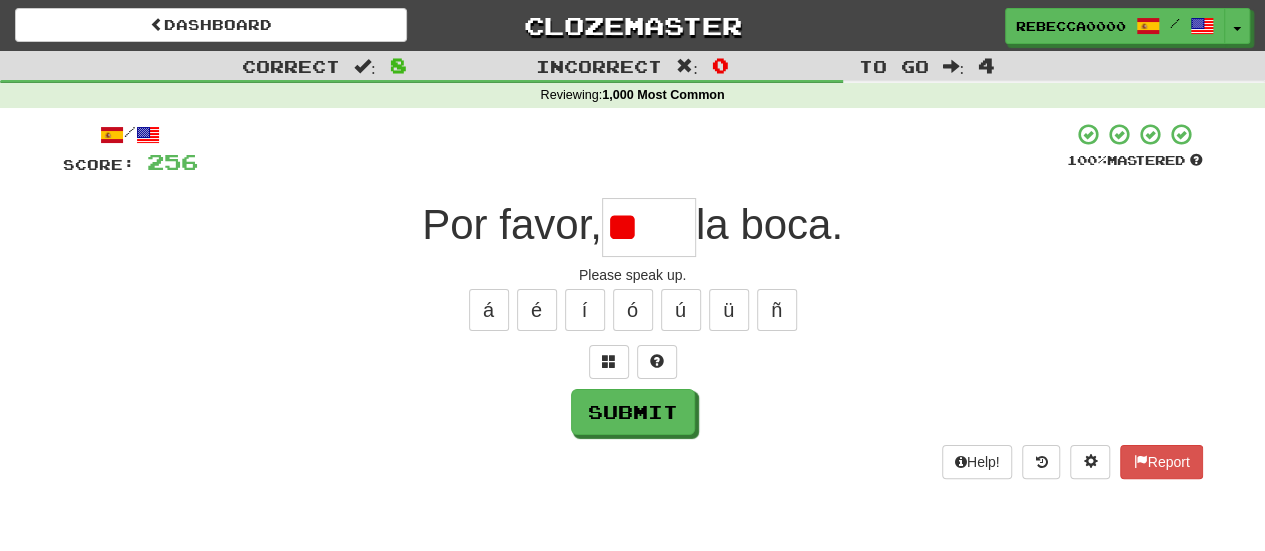 type on "*" 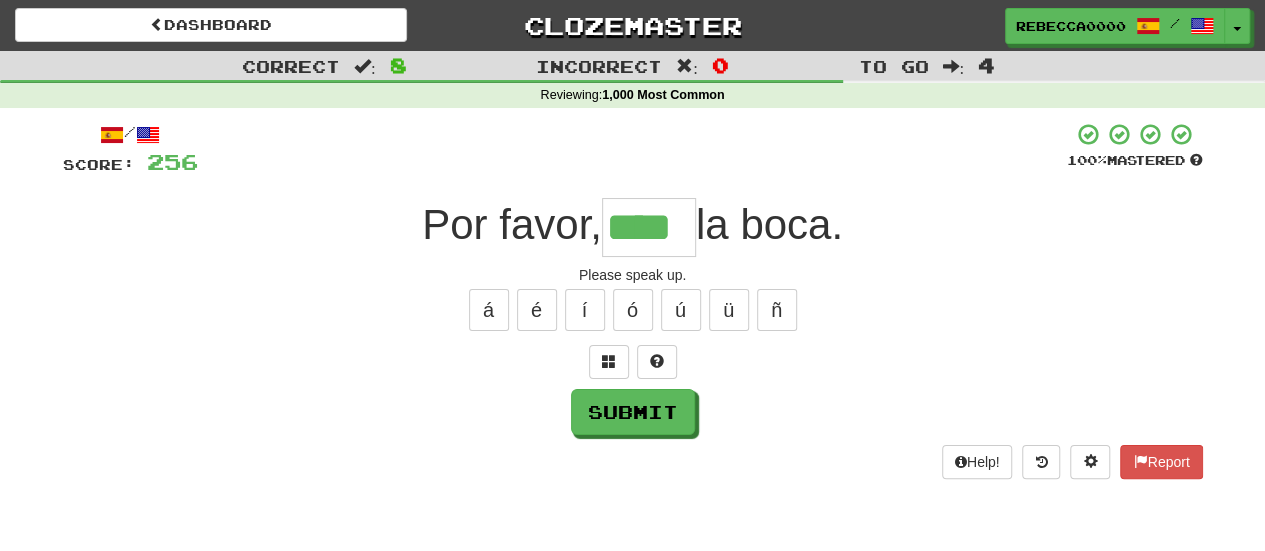 type on "****" 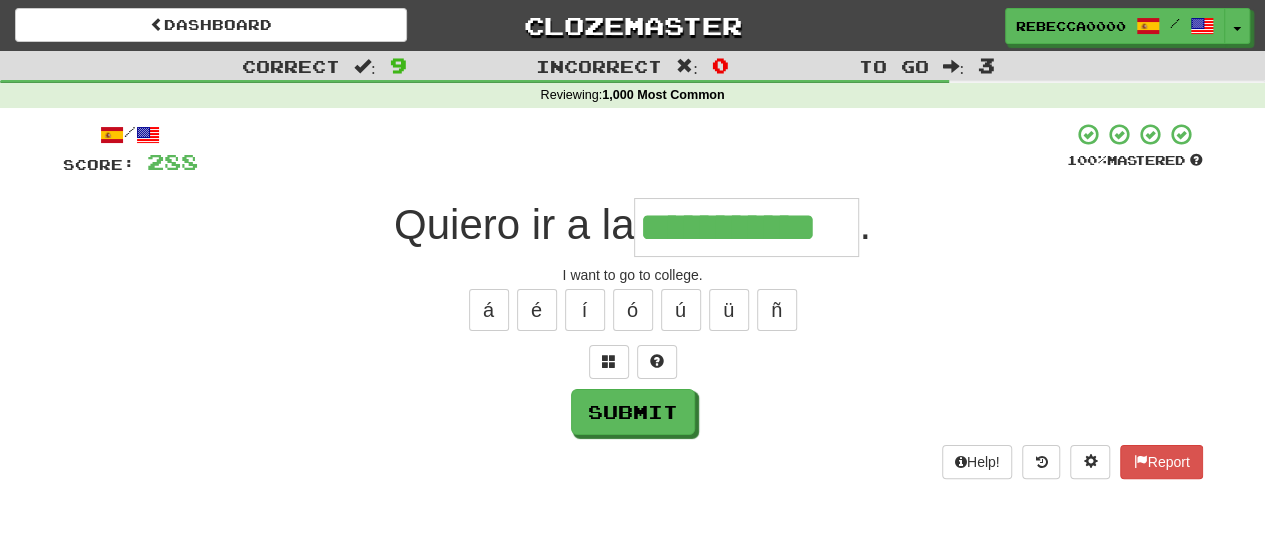 type on "**********" 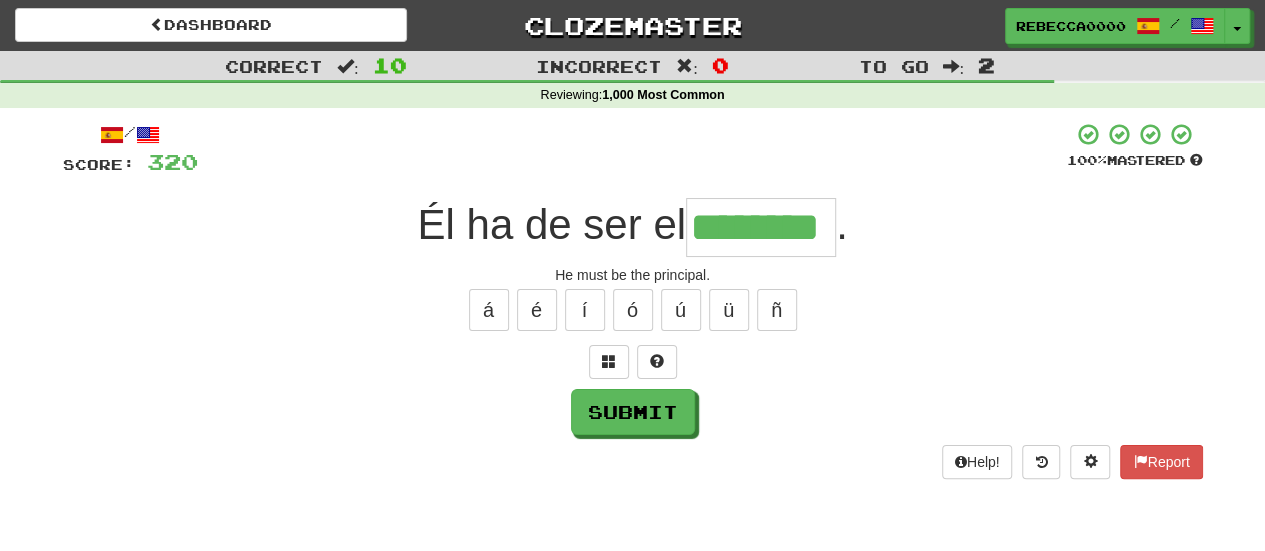 type on "********" 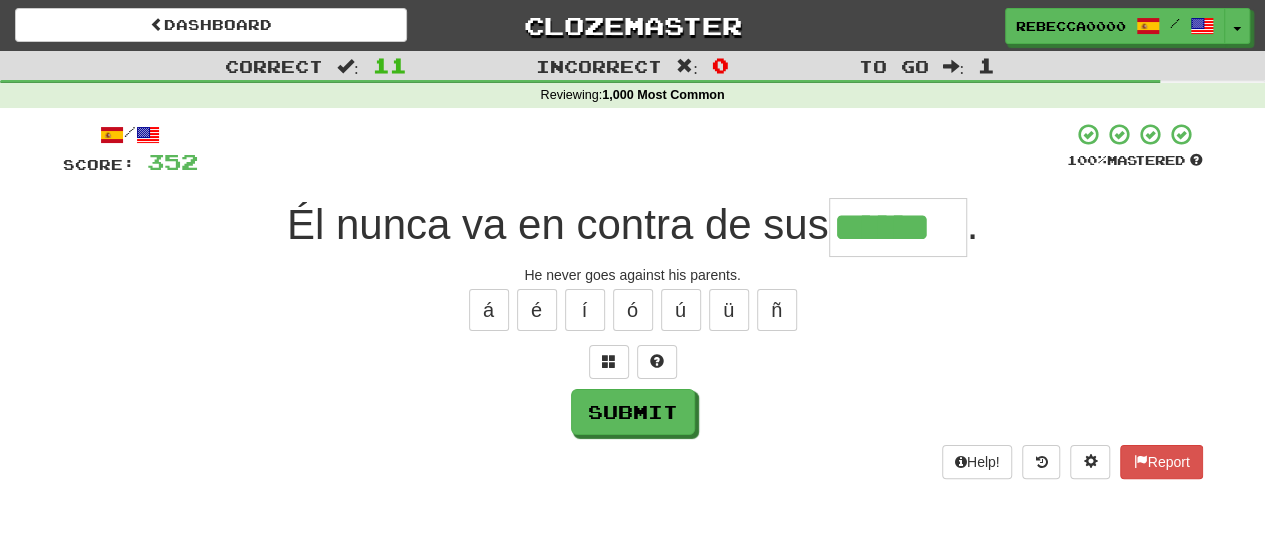 type on "******" 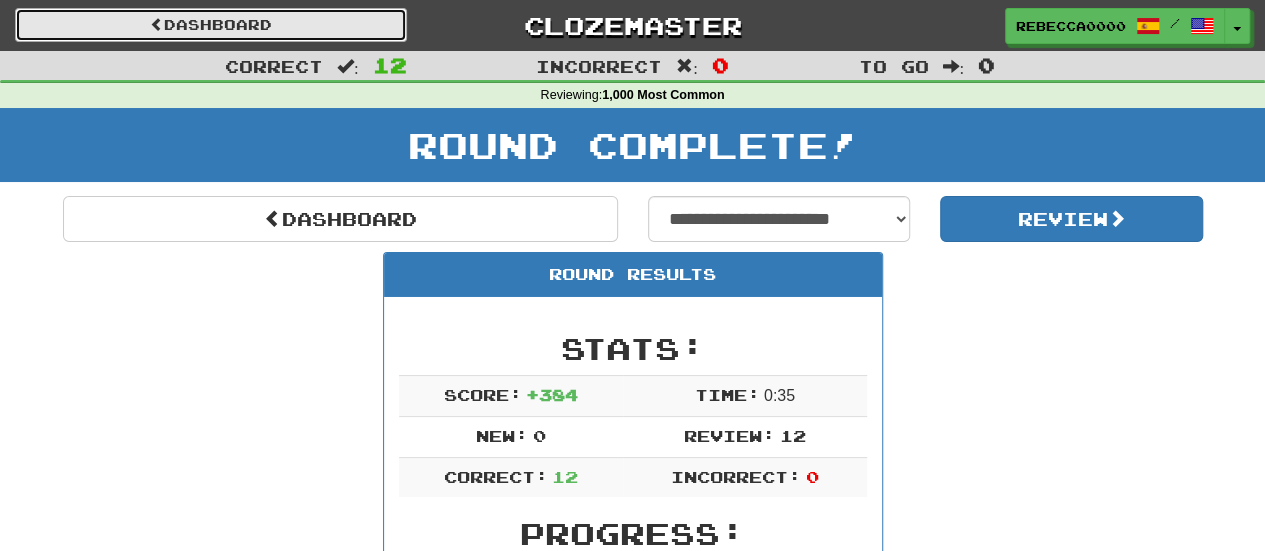 click on "Dashboard" at bounding box center [211, 25] 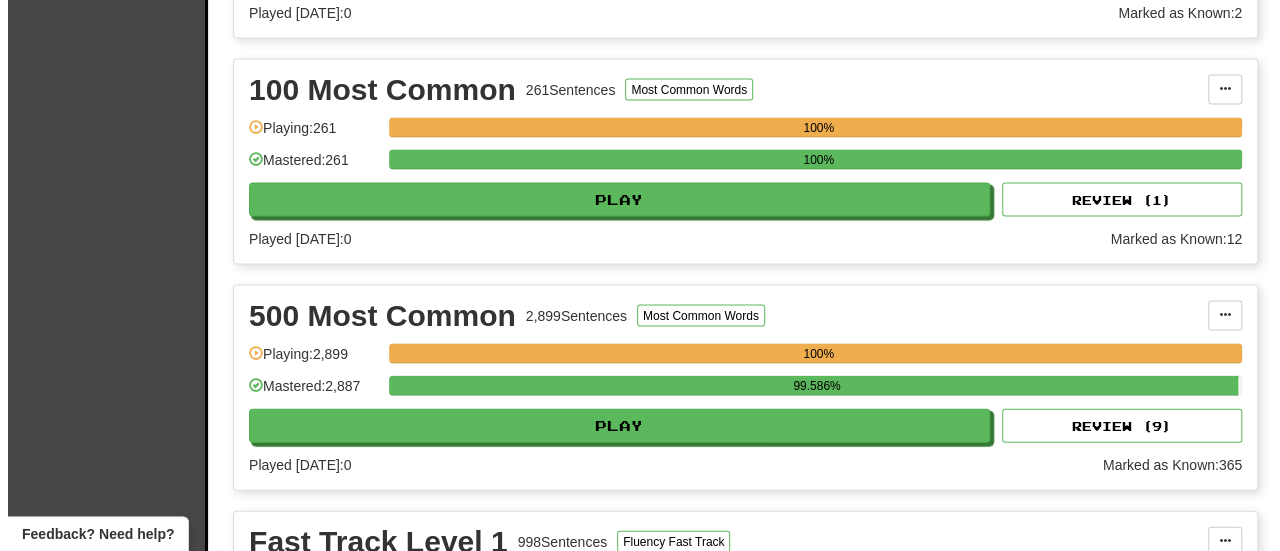 scroll, scrollTop: 1800, scrollLeft: 0, axis: vertical 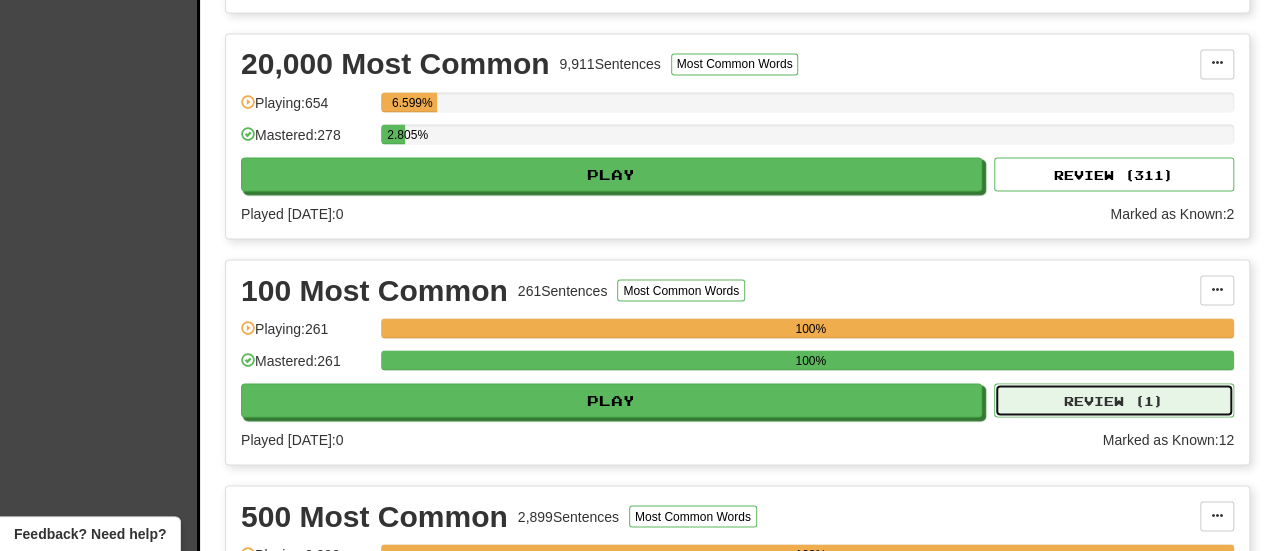 click on "Review ( 1 )" at bounding box center [1114, 400] 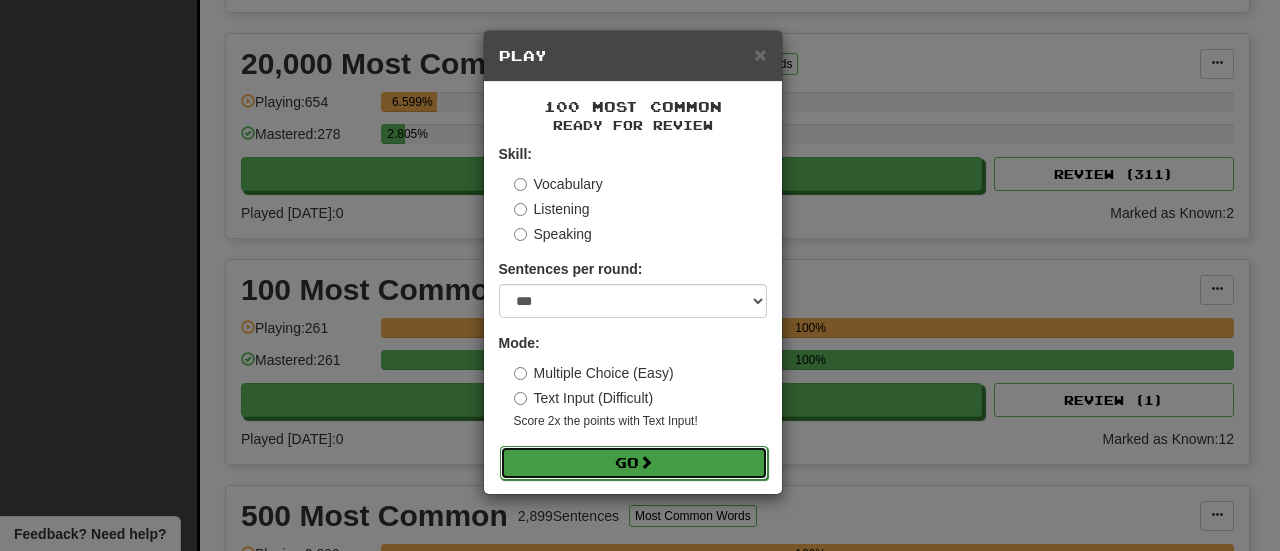 click on "Go" at bounding box center (634, 463) 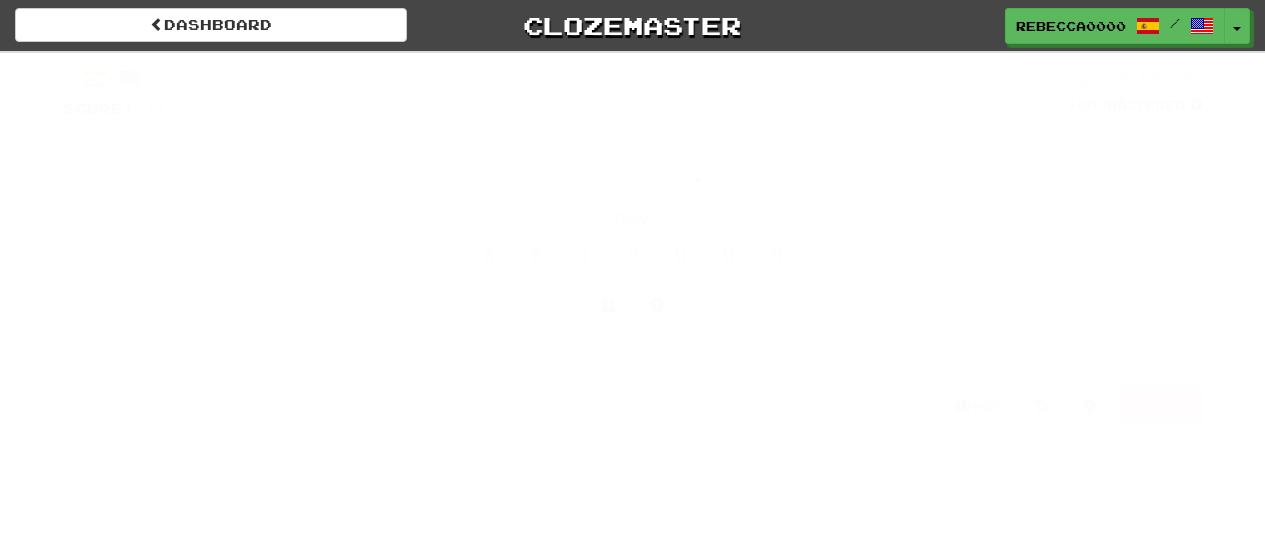 scroll, scrollTop: 0, scrollLeft: 0, axis: both 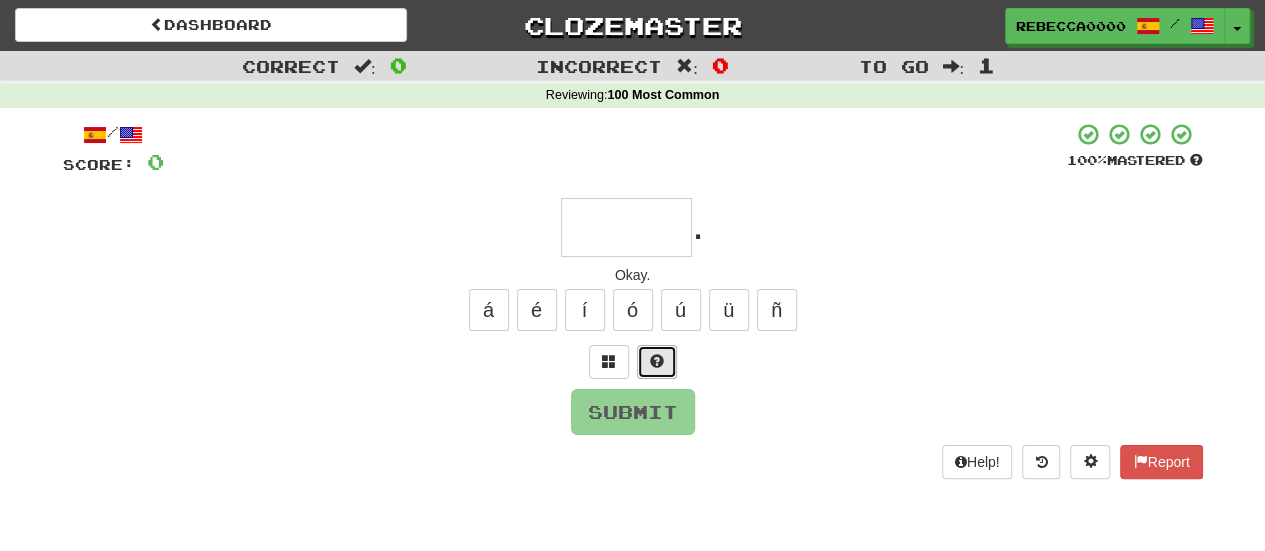 click at bounding box center [657, 361] 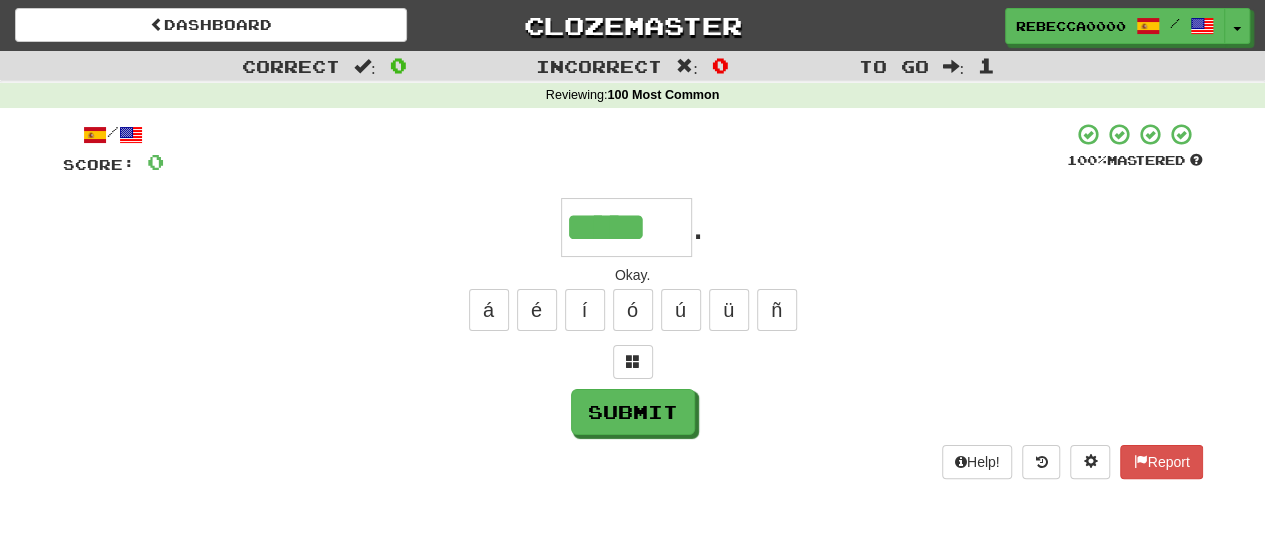 type on "*****" 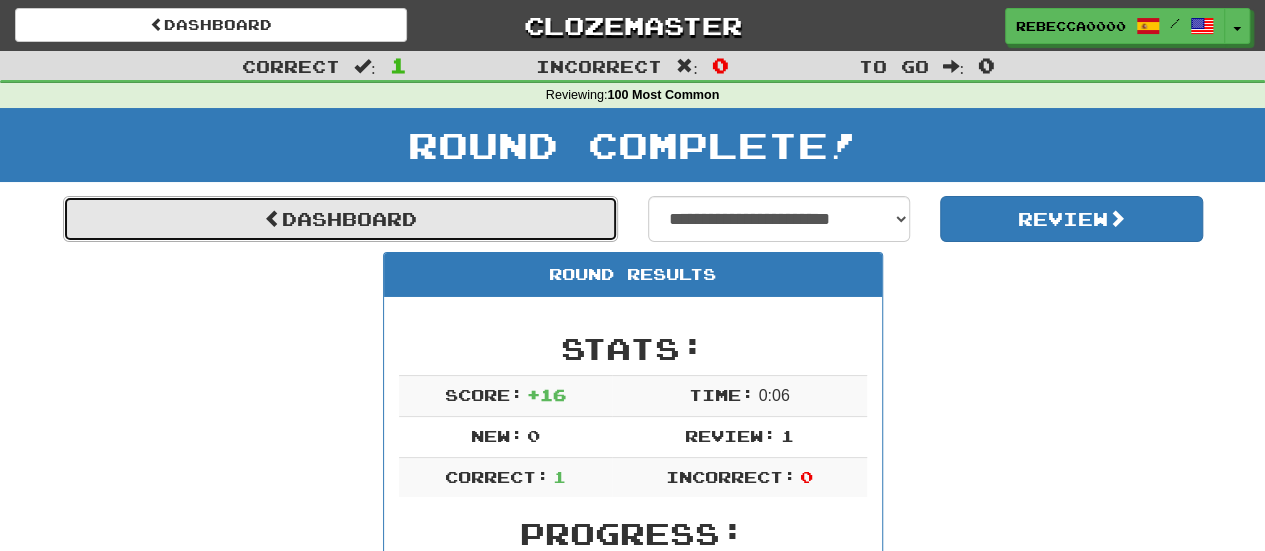 click on "Dashboard" at bounding box center (340, 219) 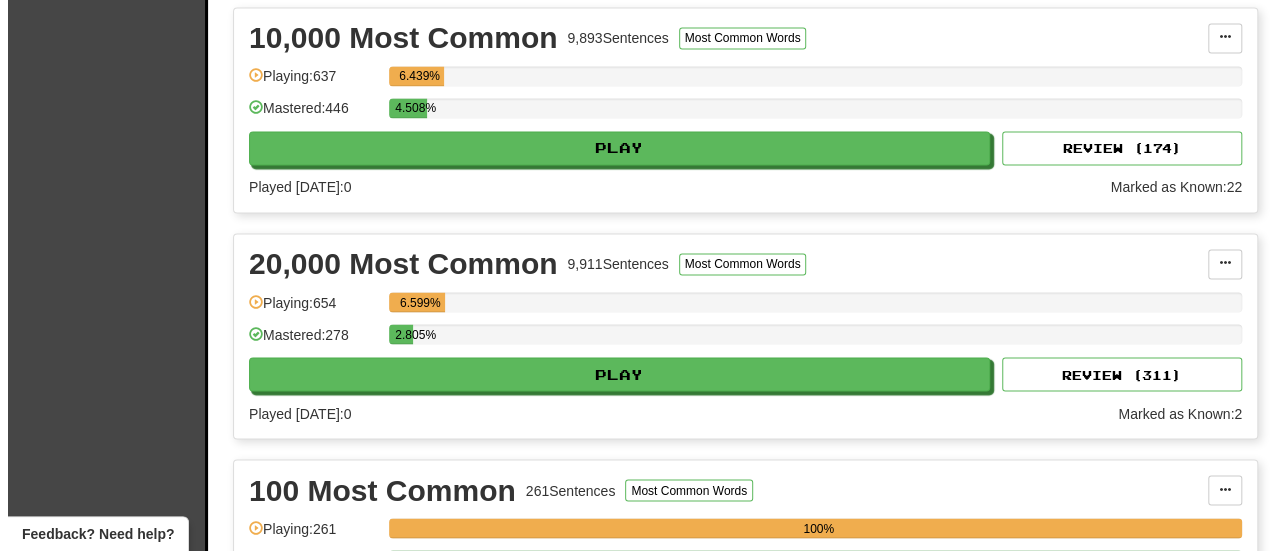 scroll, scrollTop: 2200, scrollLeft: 0, axis: vertical 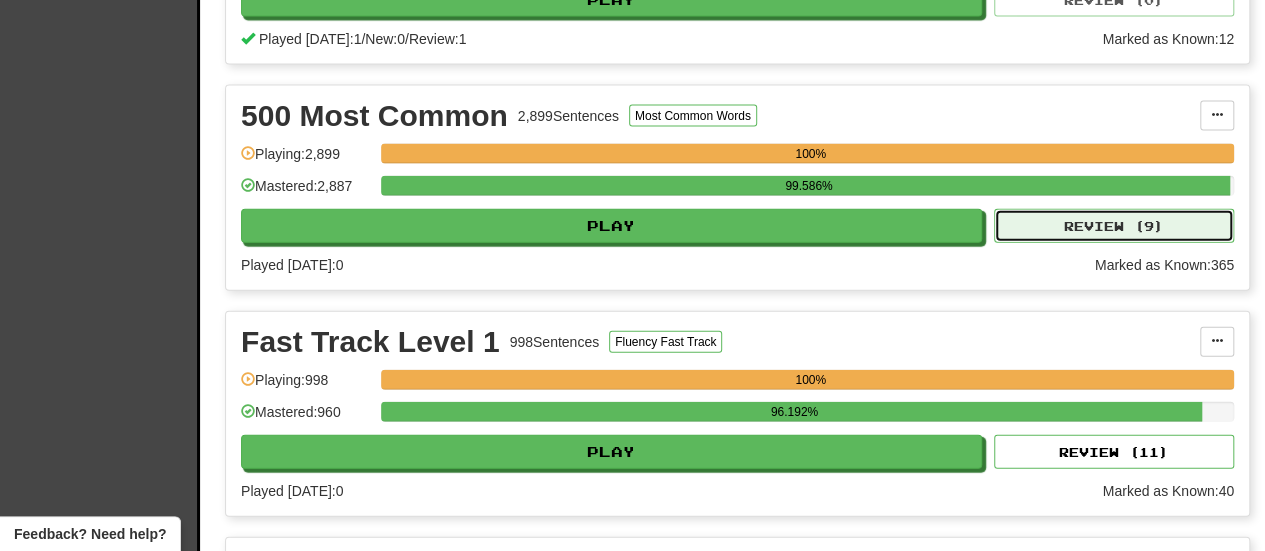 click on "Review ( 9 )" at bounding box center [1114, 226] 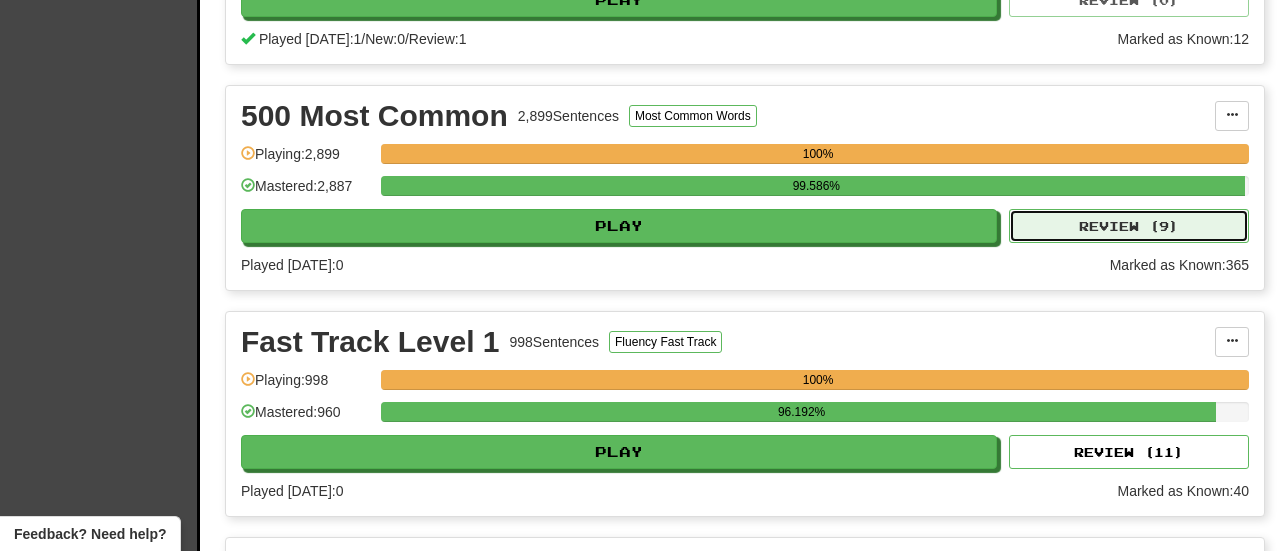 select on "***" 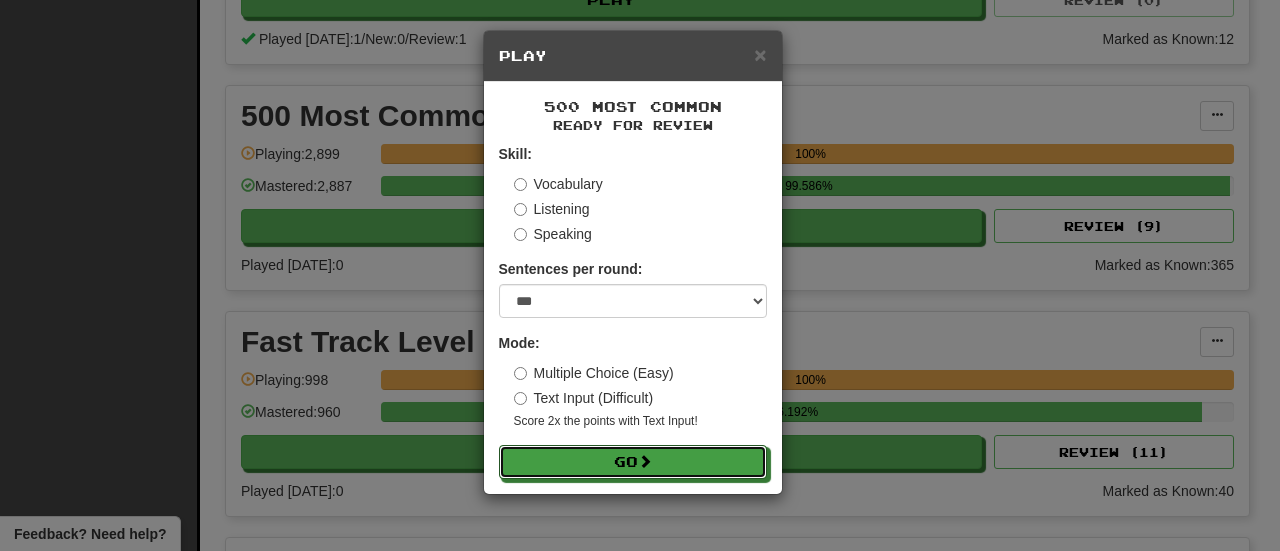 drag, startPoint x: 646, startPoint y: 464, endPoint x: 866, endPoint y: 367, distance: 240.43503 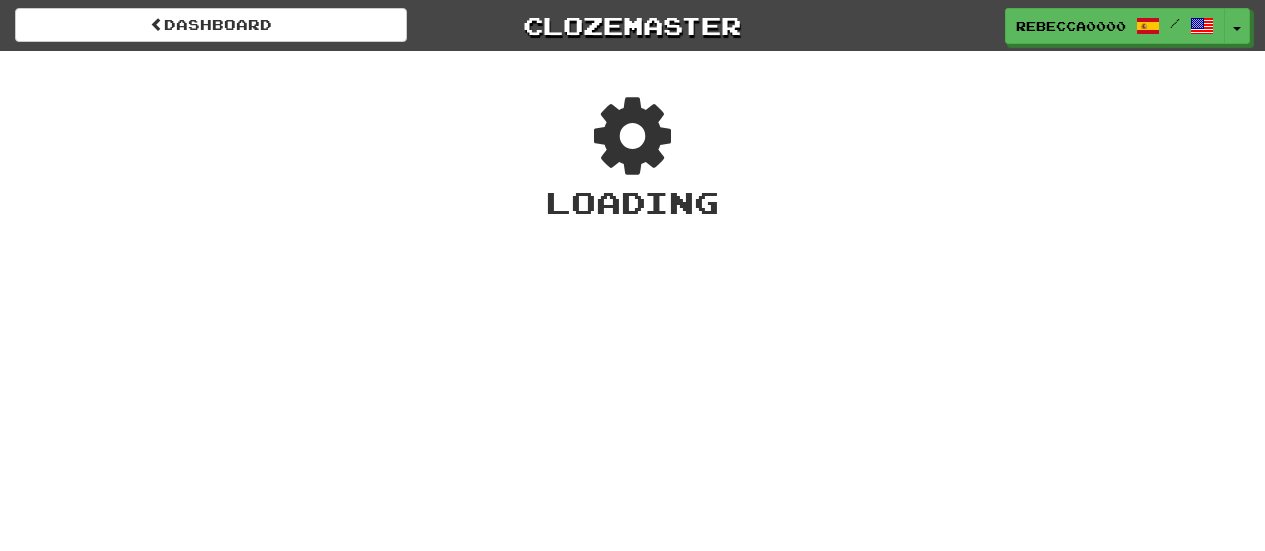 scroll, scrollTop: 0, scrollLeft: 0, axis: both 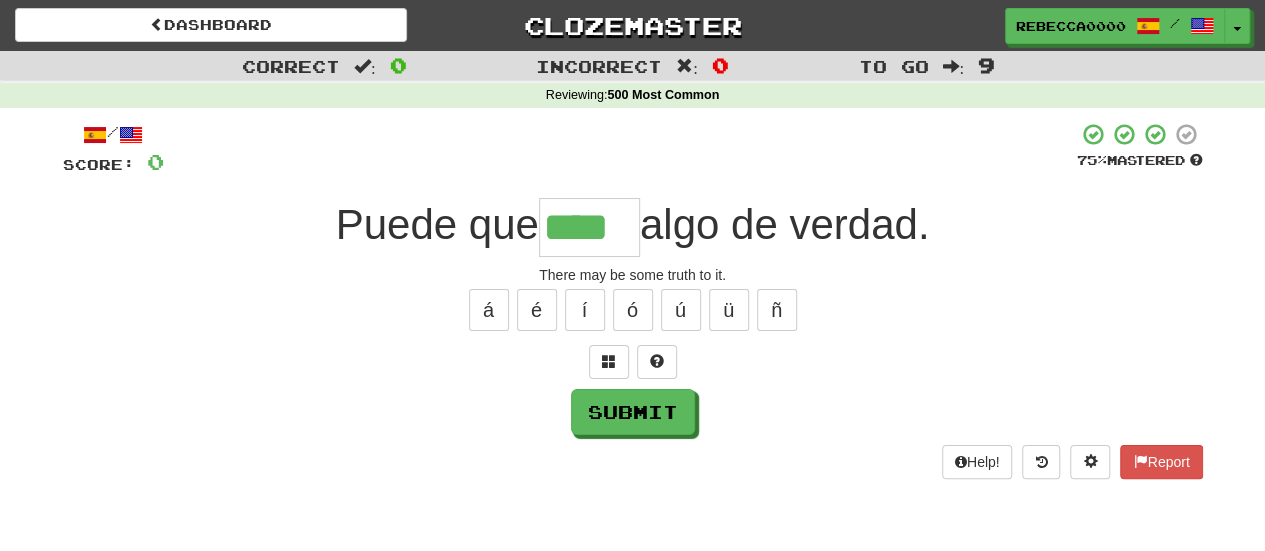 type on "****" 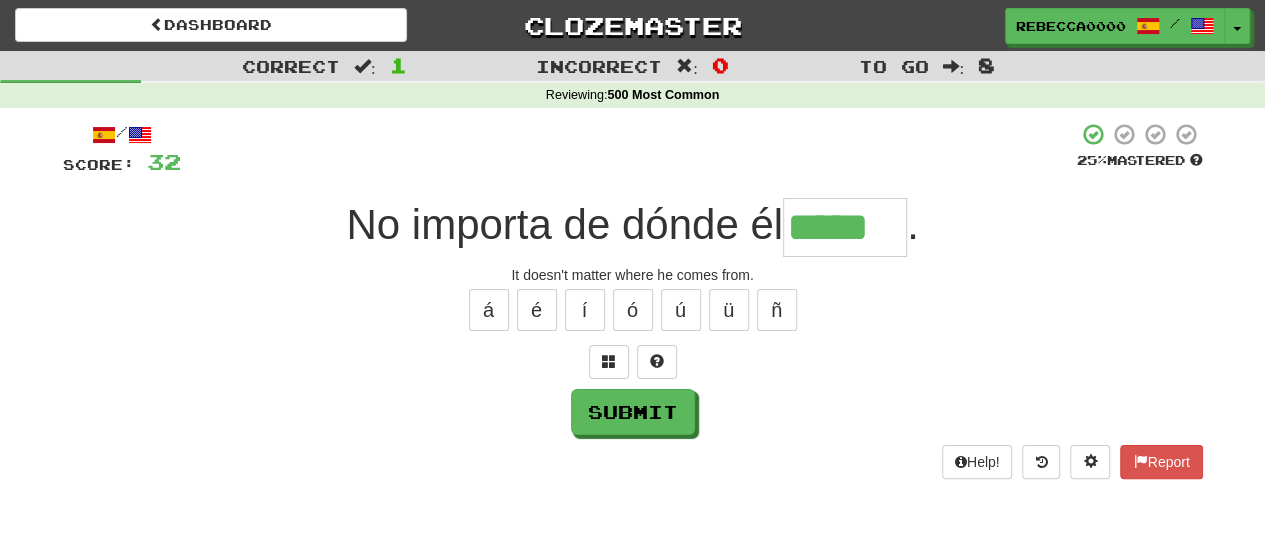 type on "*****" 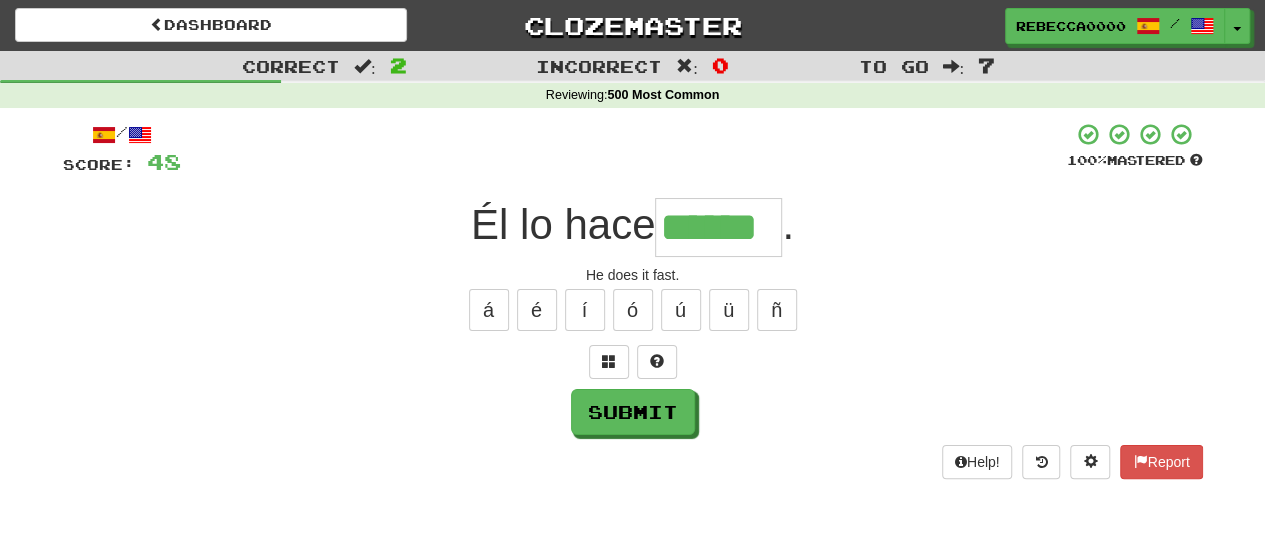 type on "******" 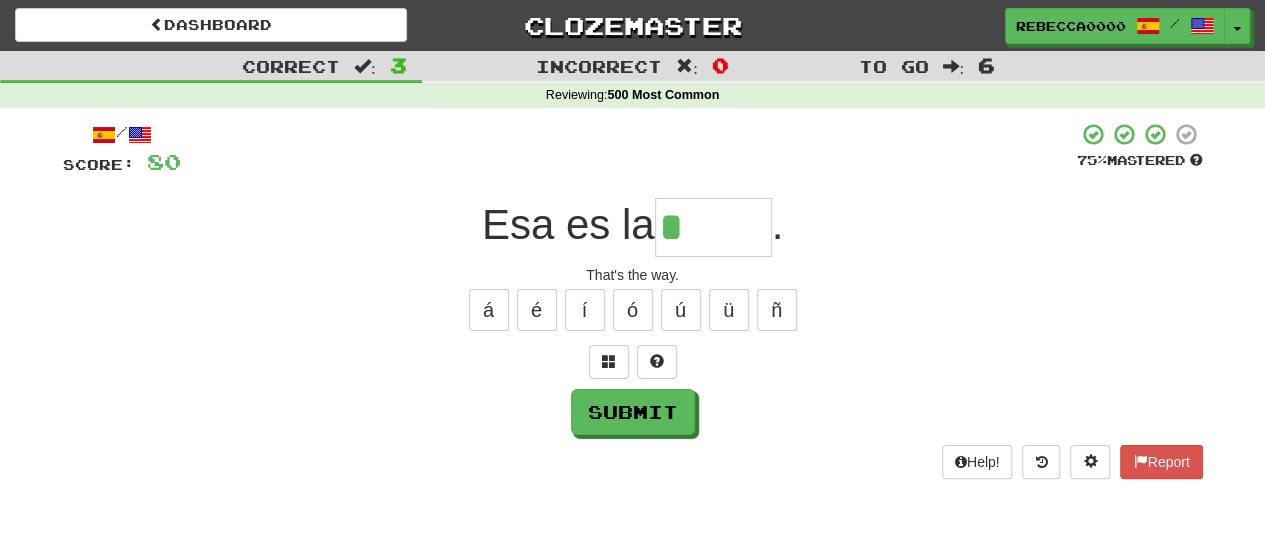type on "*****" 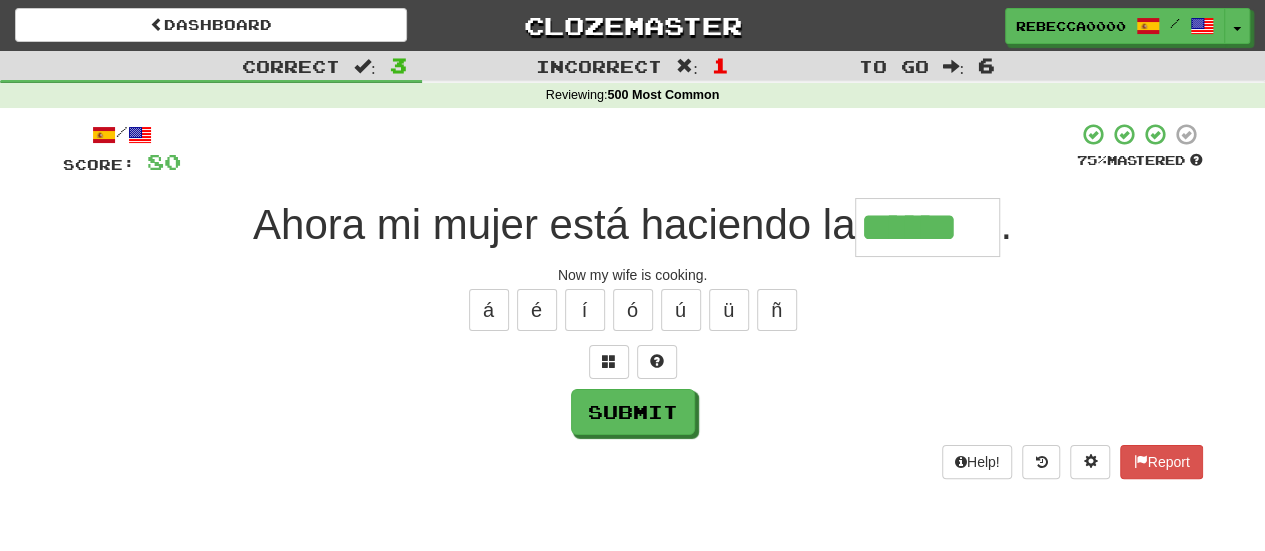 type on "******" 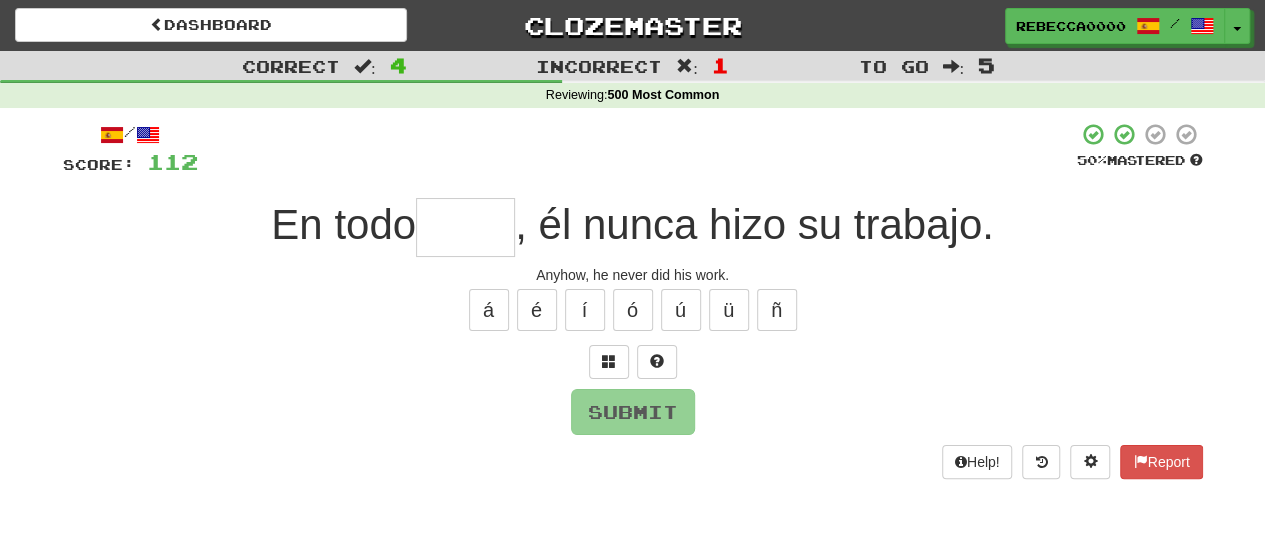 type on "*" 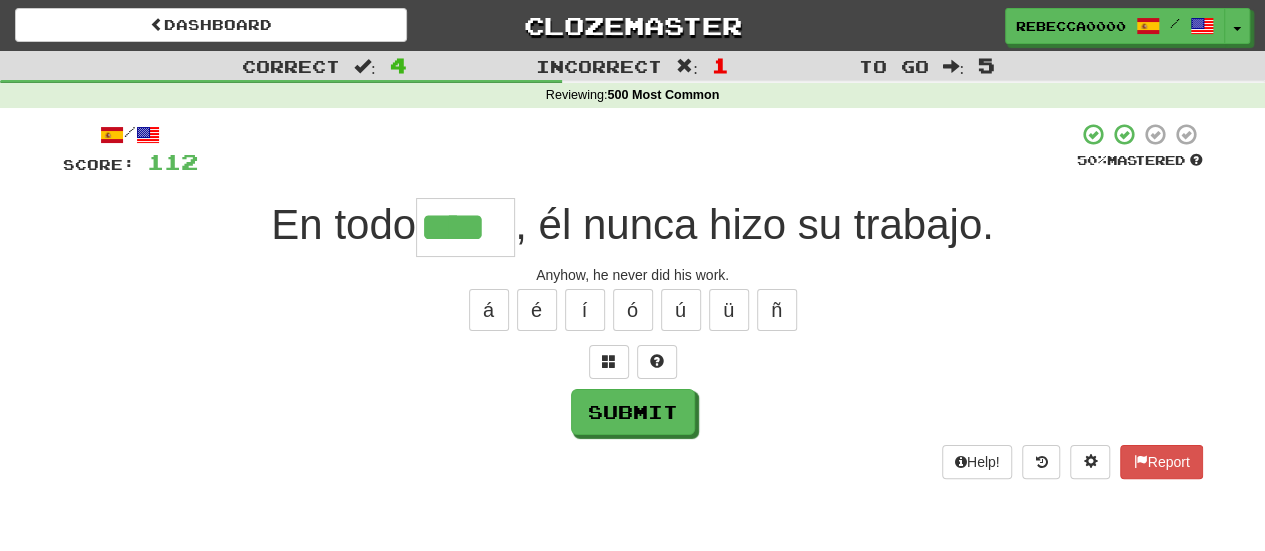 type on "****" 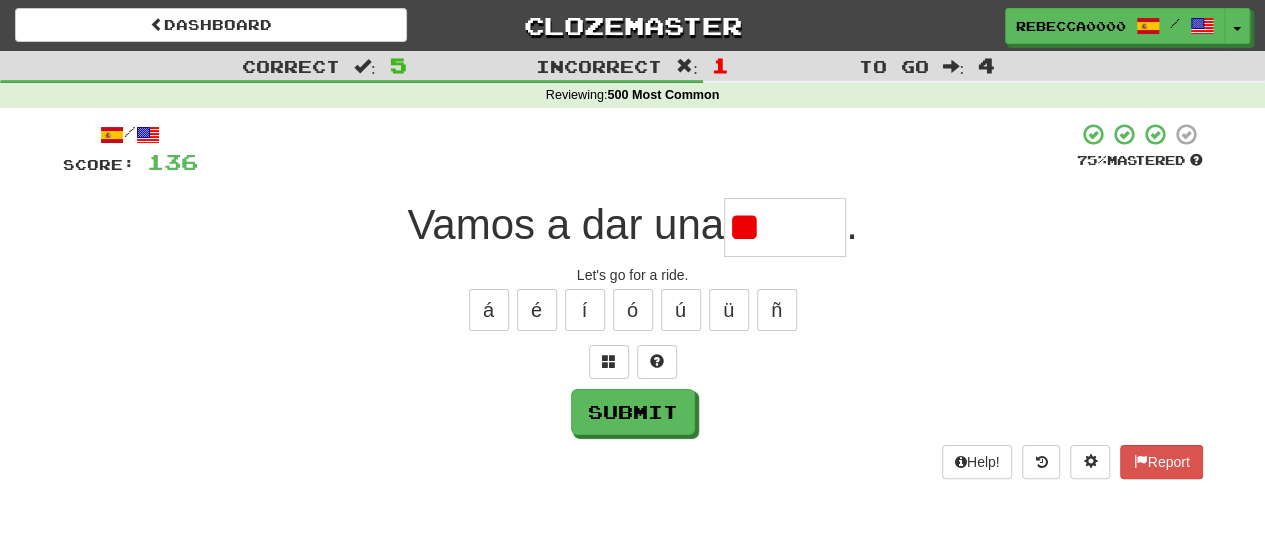 type on "*" 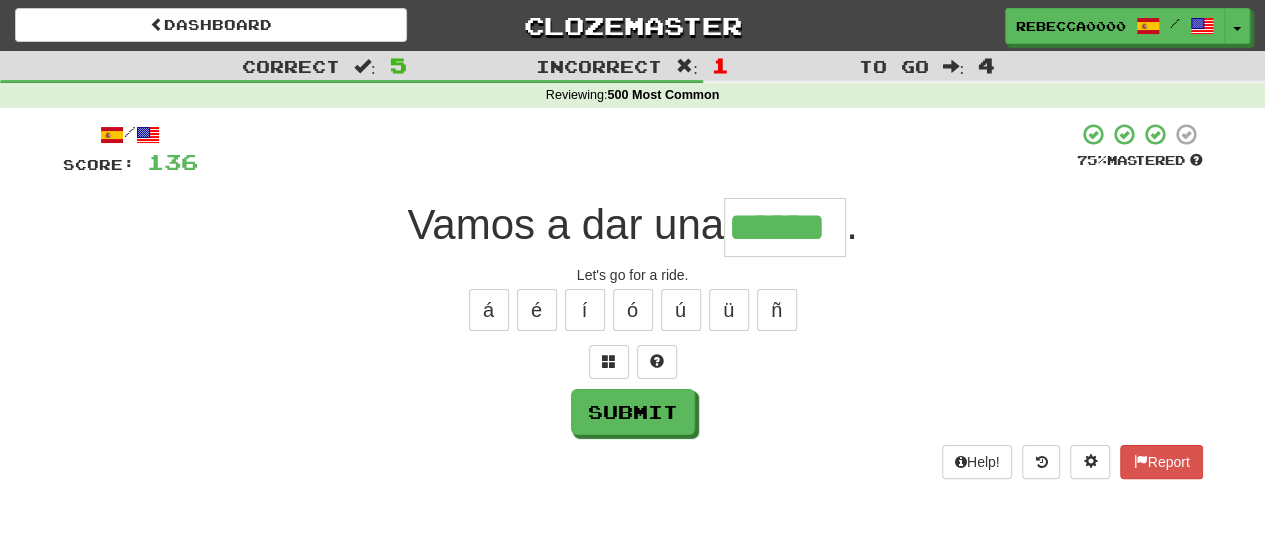 type on "******" 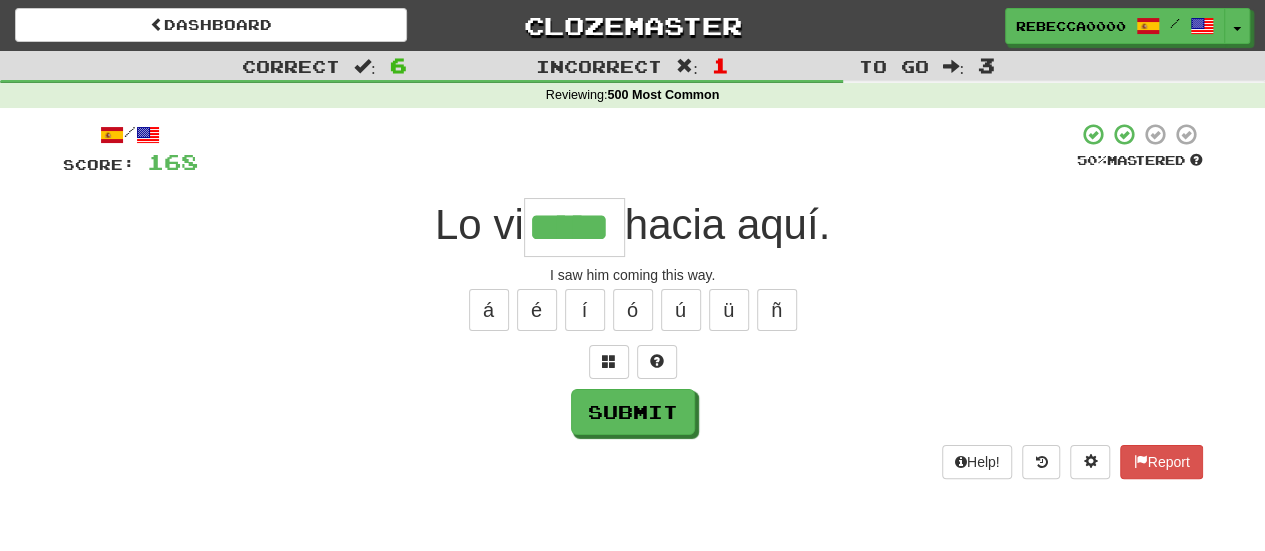type on "*****" 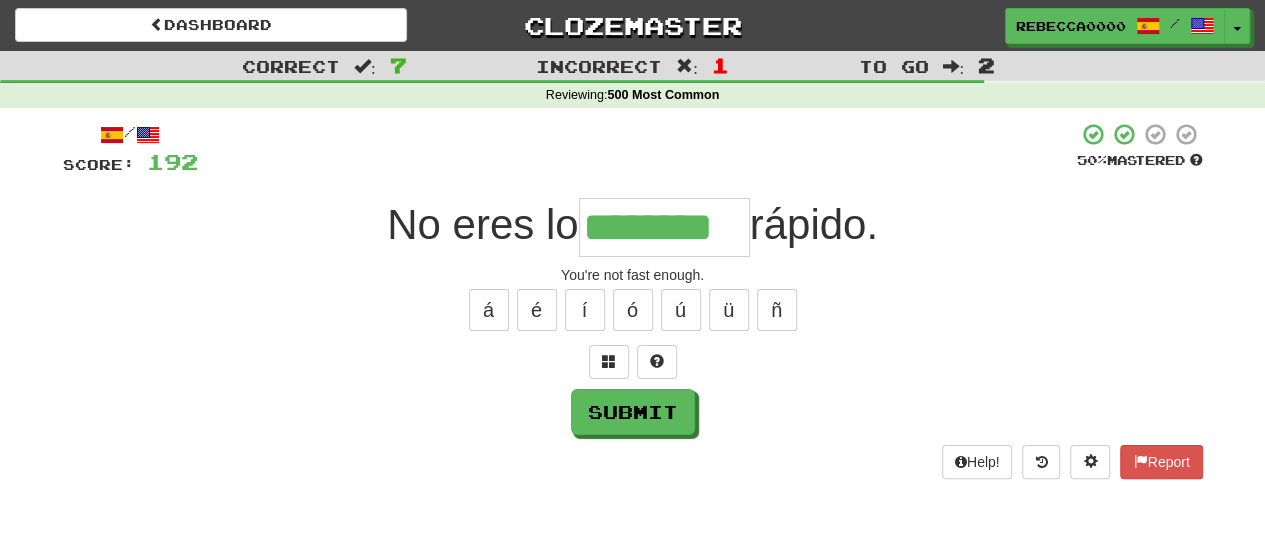 type on "********" 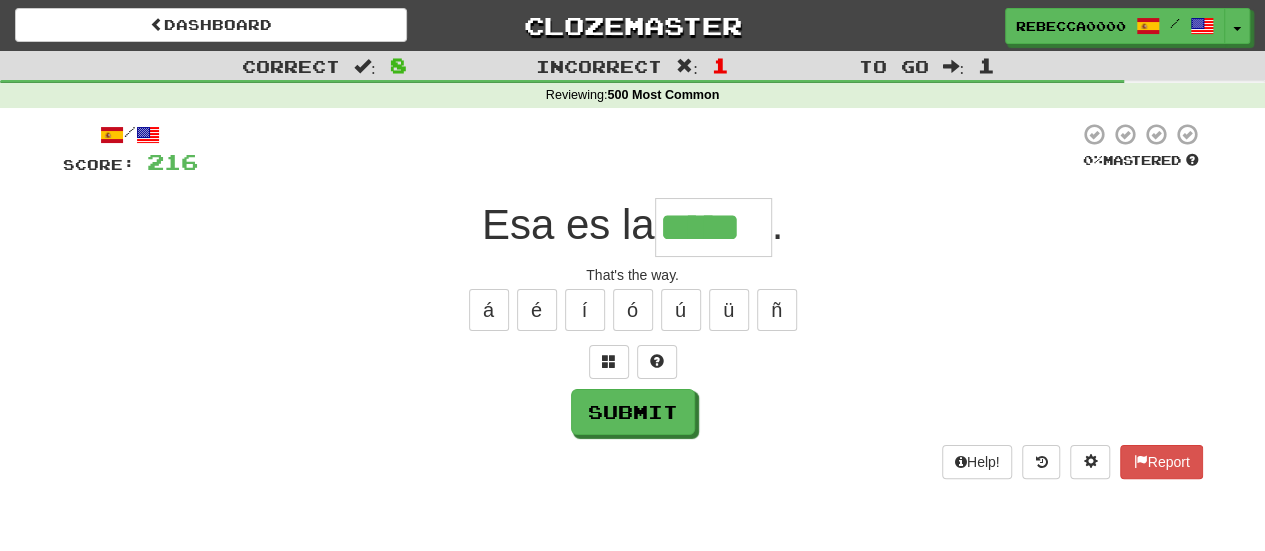 type on "*****" 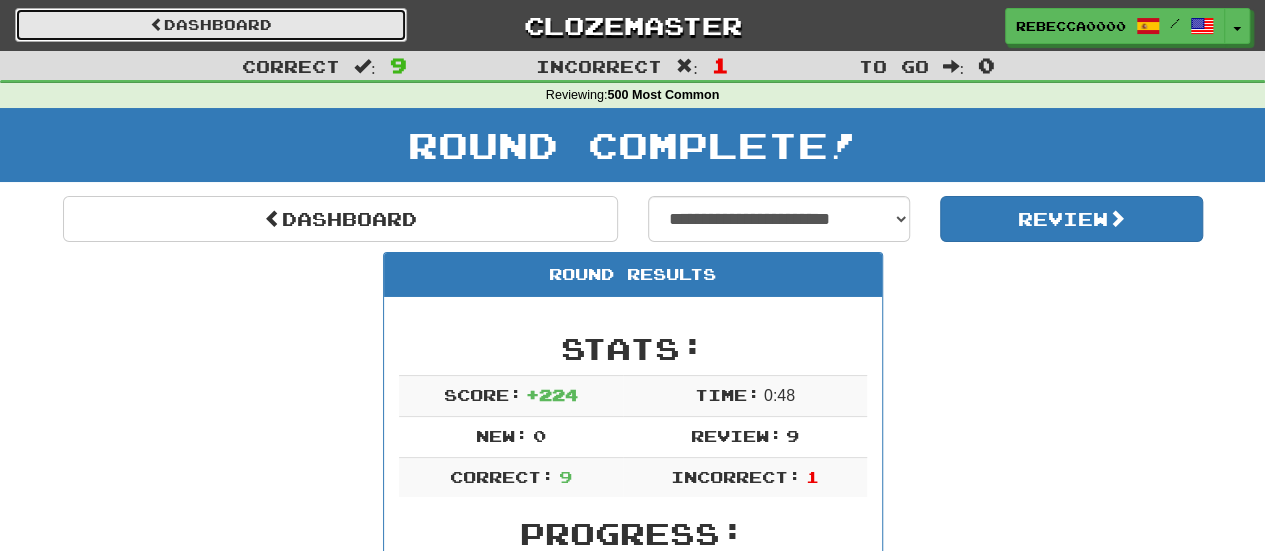 click on "Dashboard" at bounding box center (211, 25) 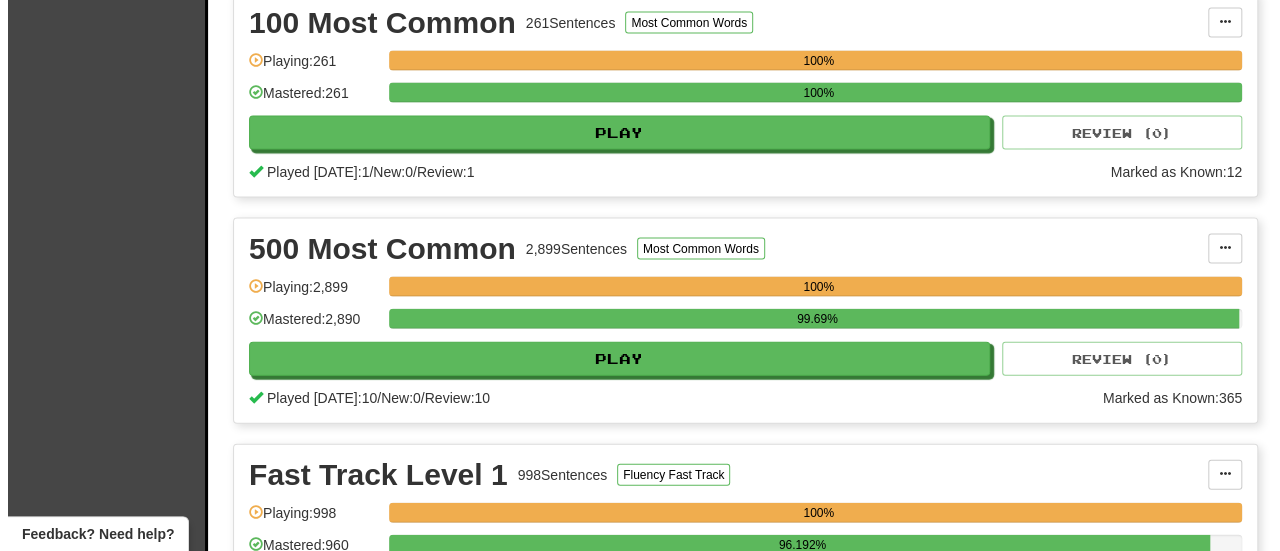scroll, scrollTop: 2300, scrollLeft: 0, axis: vertical 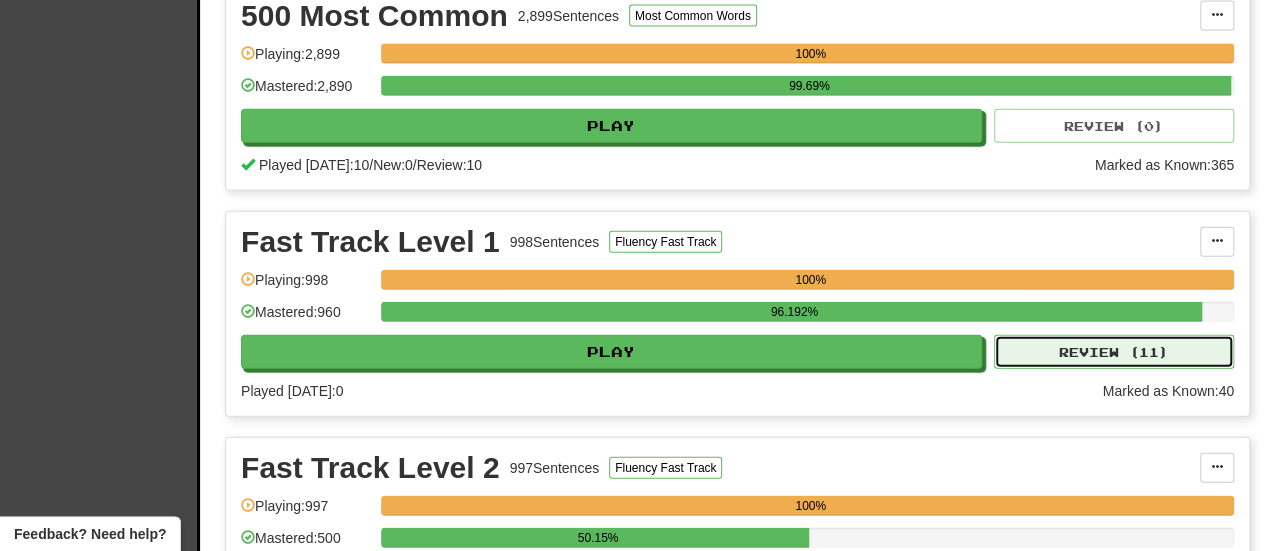 click on "Review ( 11 )" at bounding box center [1114, 352] 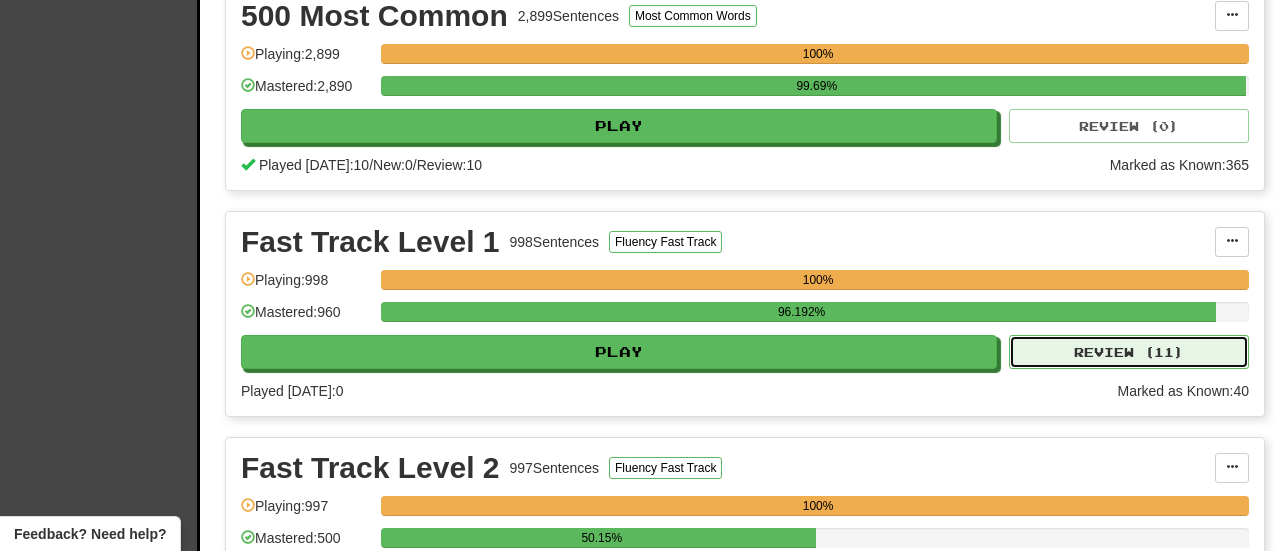 select on "***" 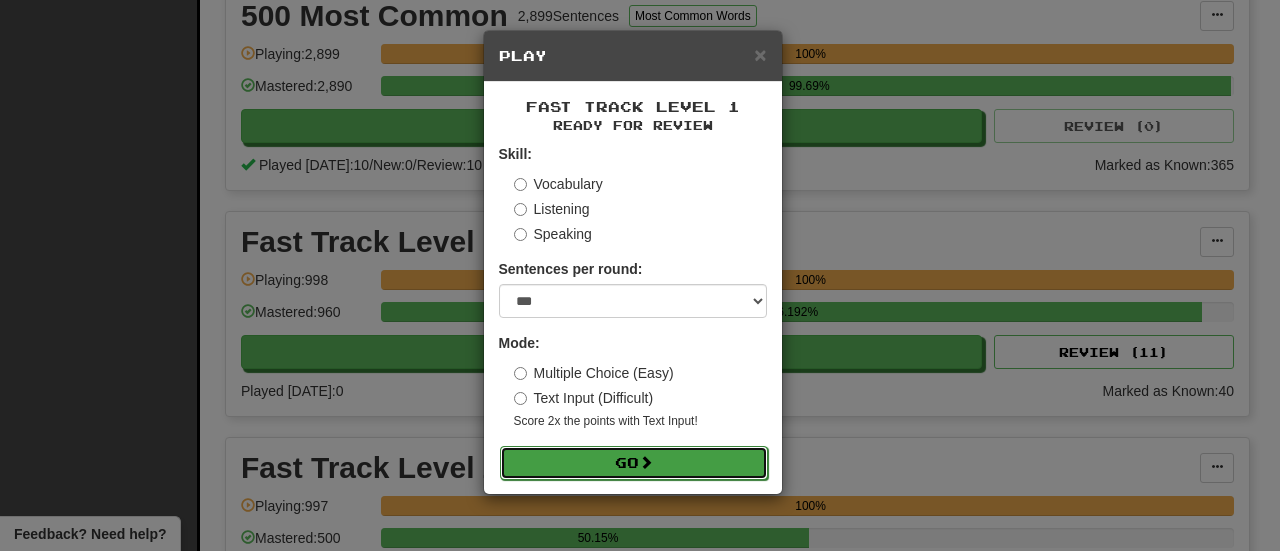 click on "Go" at bounding box center (634, 463) 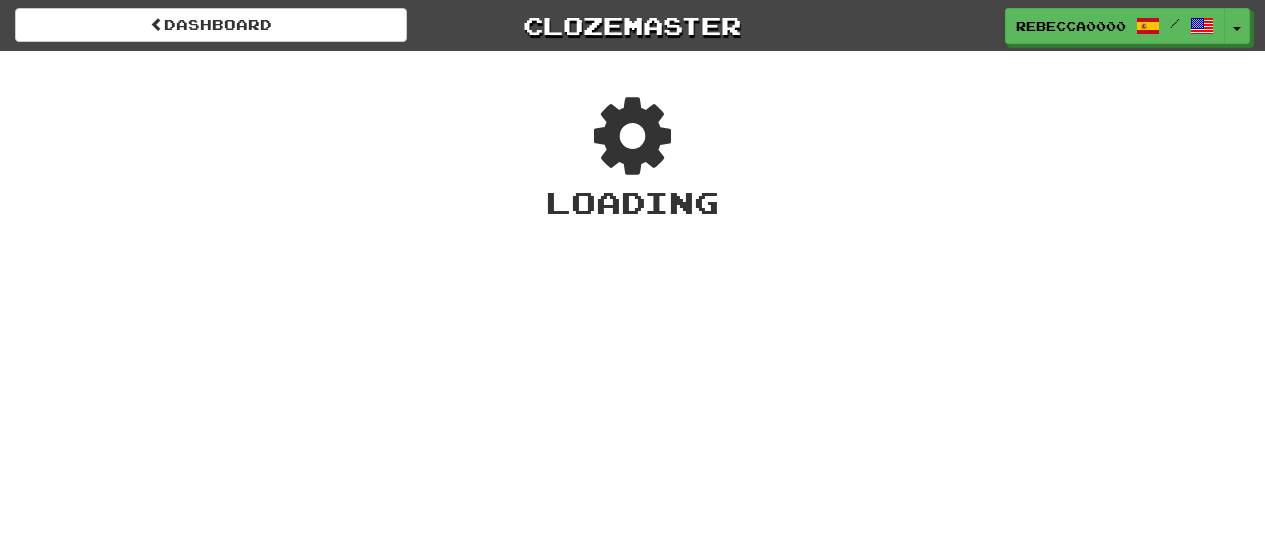 scroll, scrollTop: 0, scrollLeft: 0, axis: both 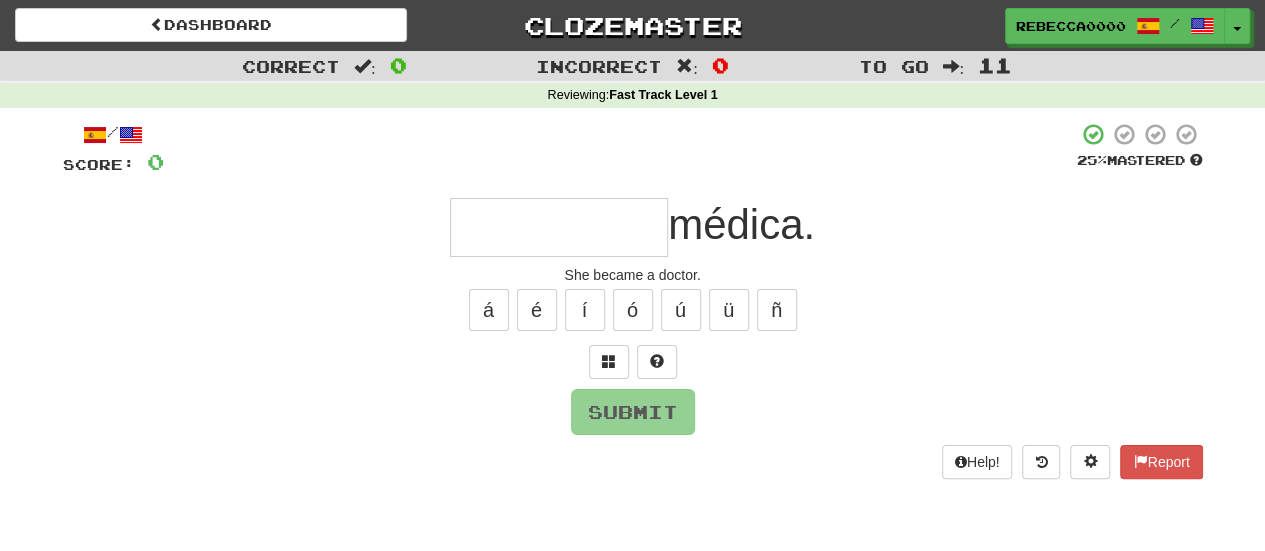 type on "*" 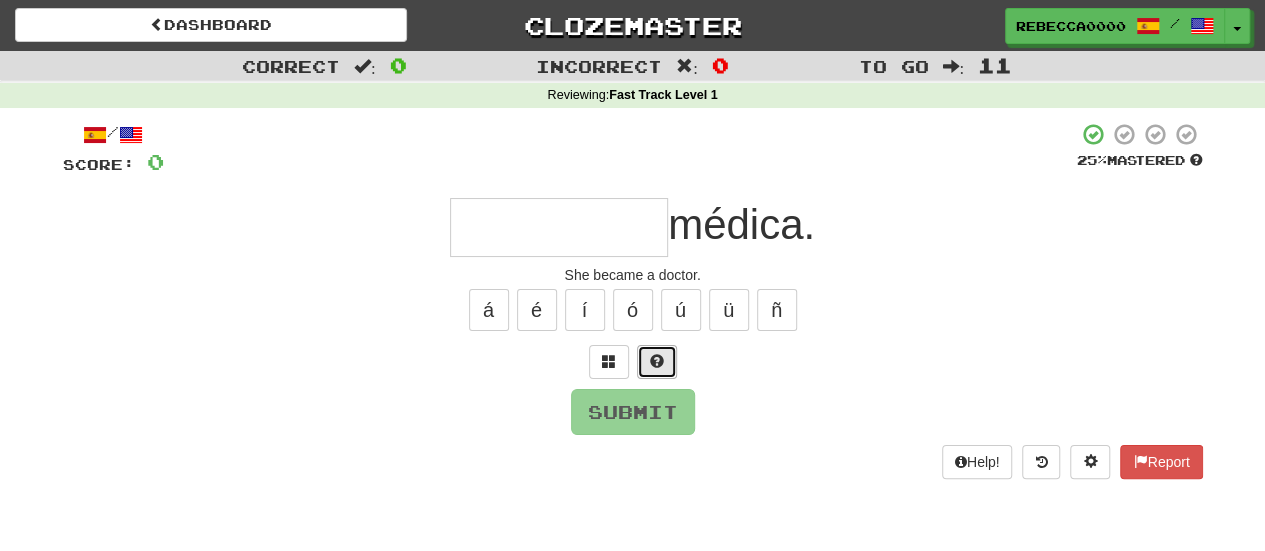 click at bounding box center [657, 361] 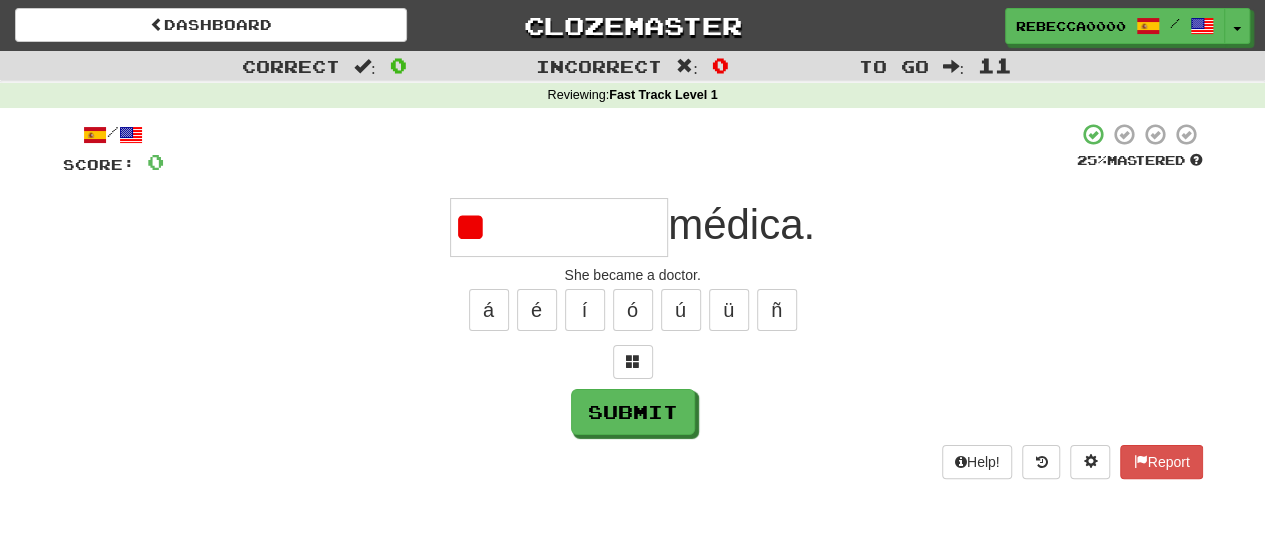 type on "**********" 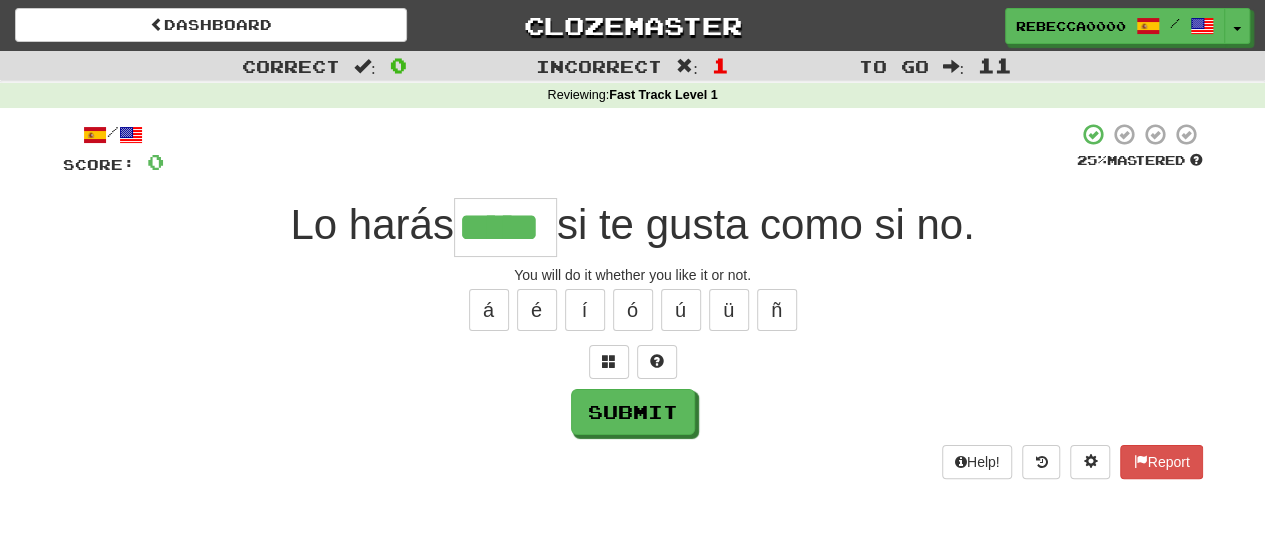 type on "*****" 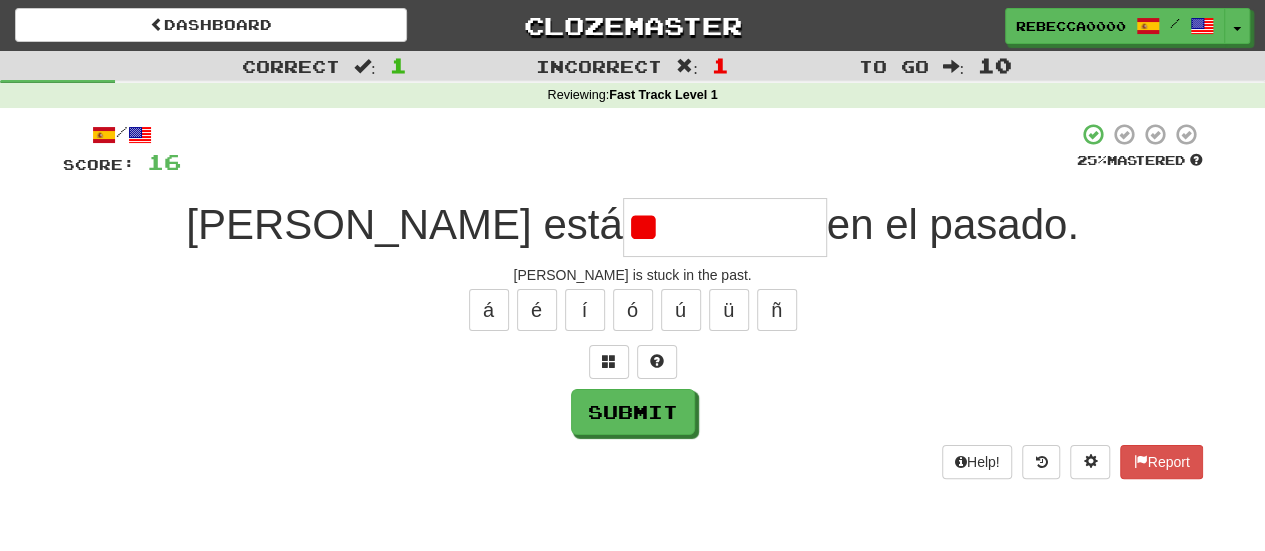 type on "*" 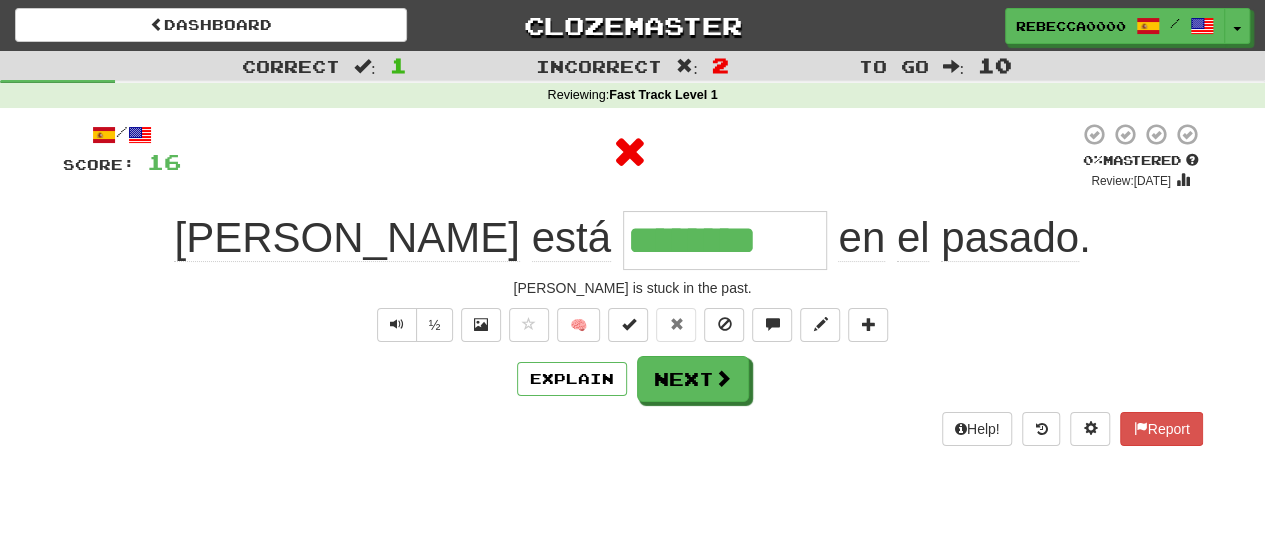 type on "*********" 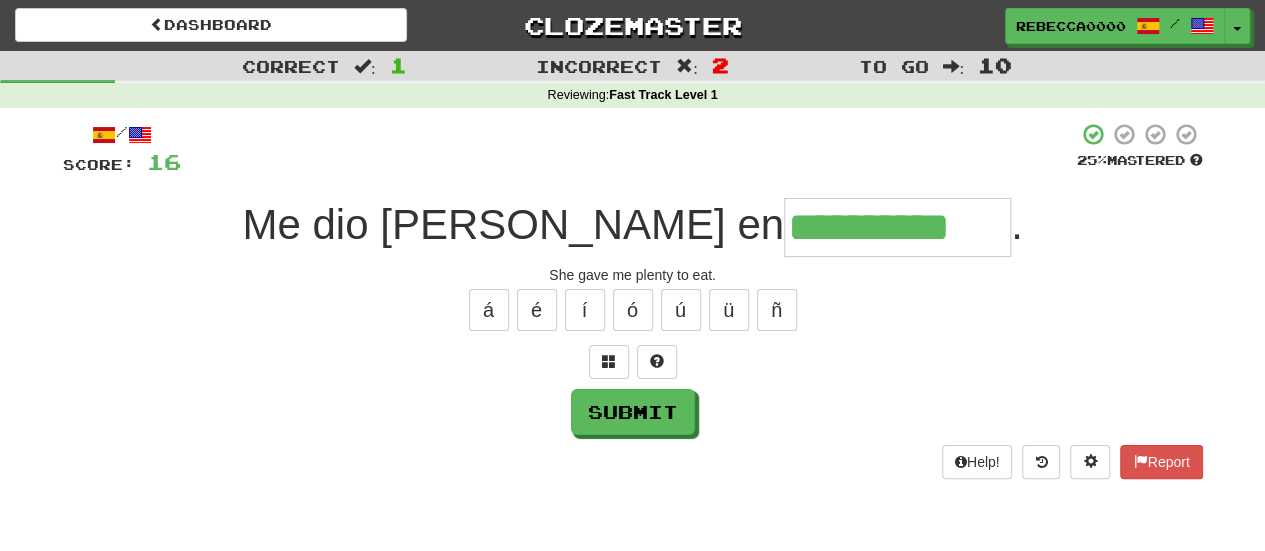type on "**********" 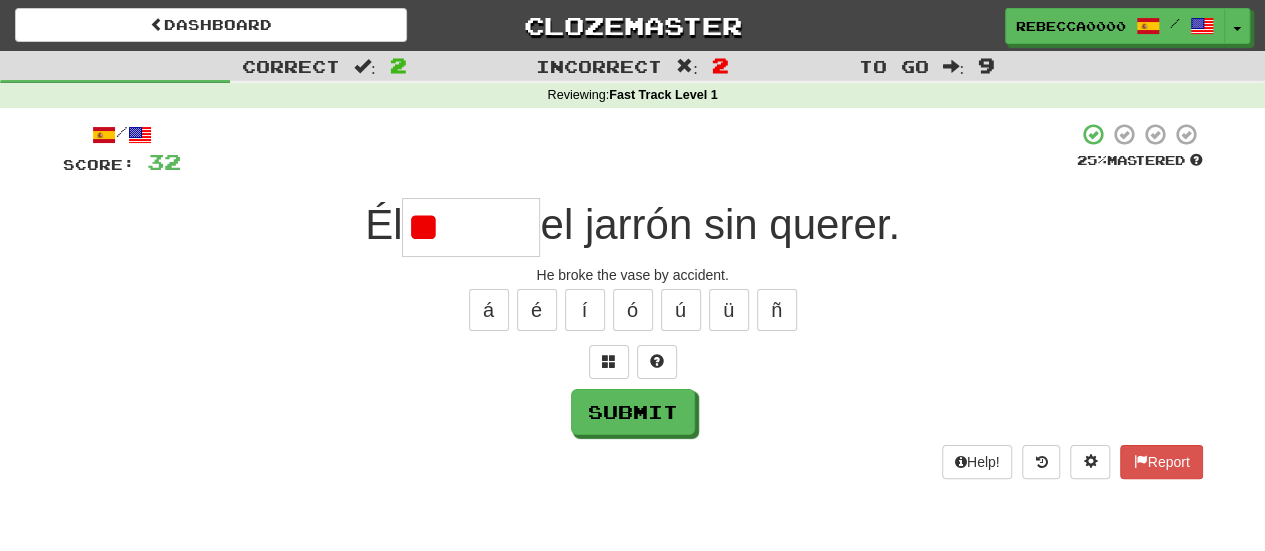 type on "*" 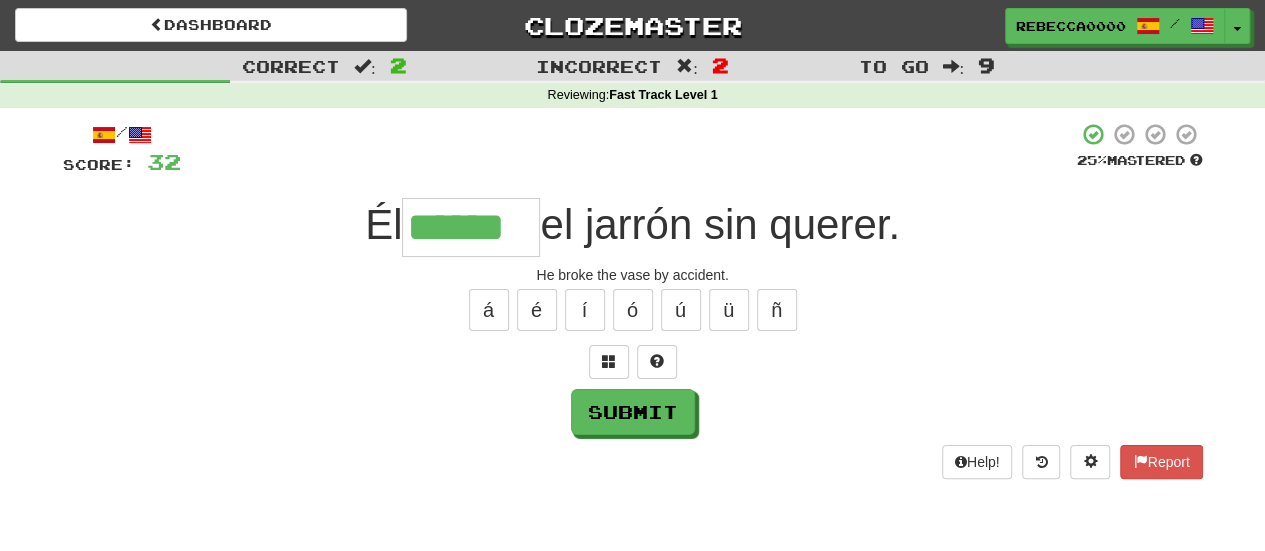 type on "******" 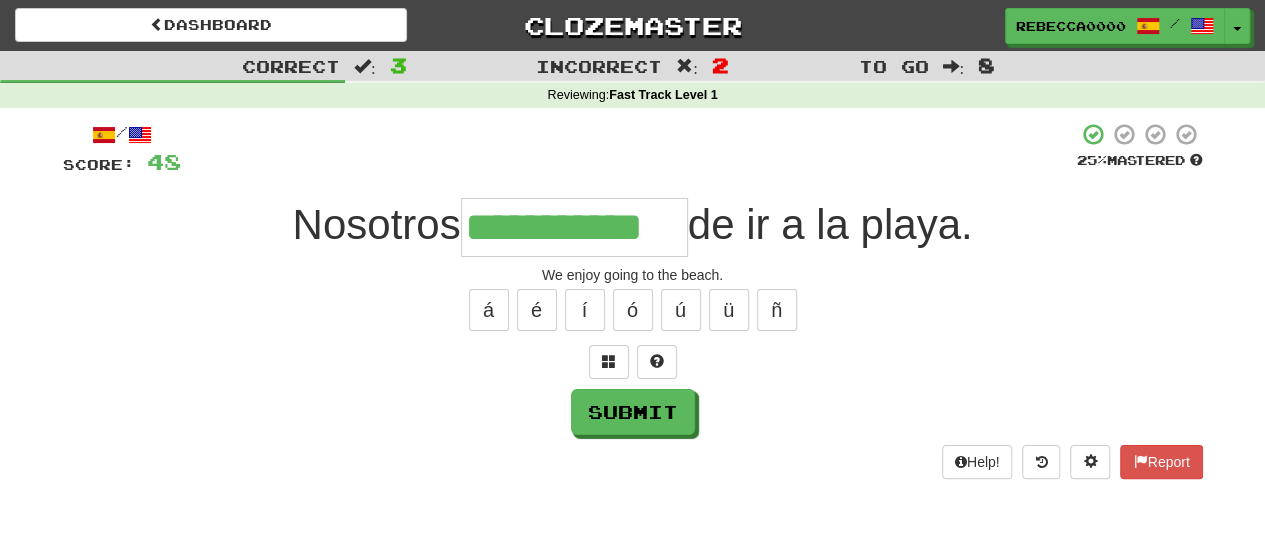 type on "**********" 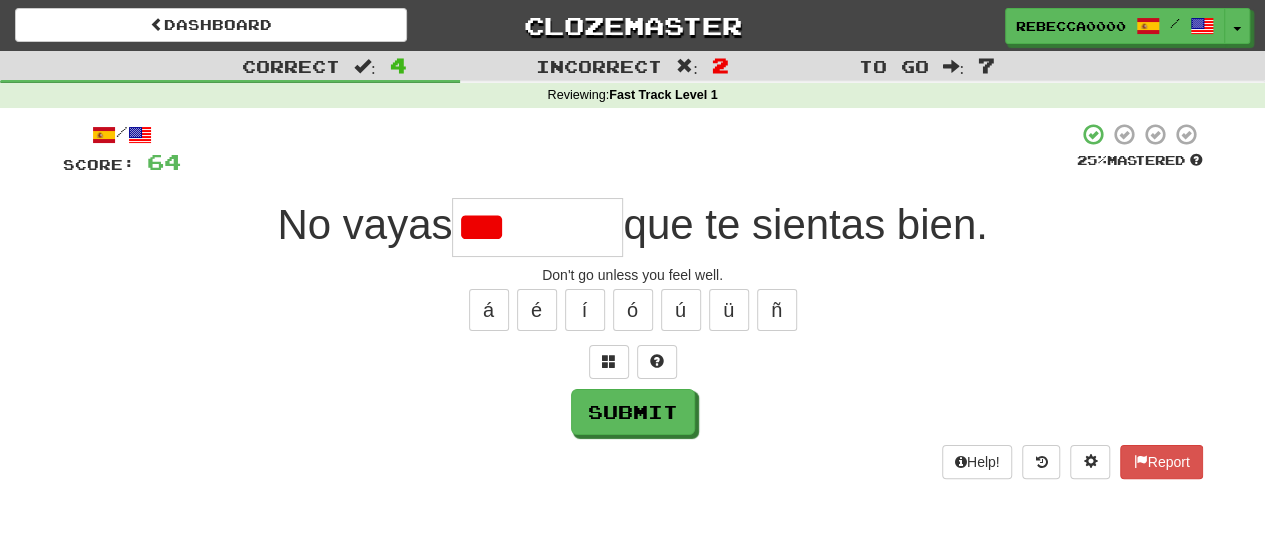 type on "*******" 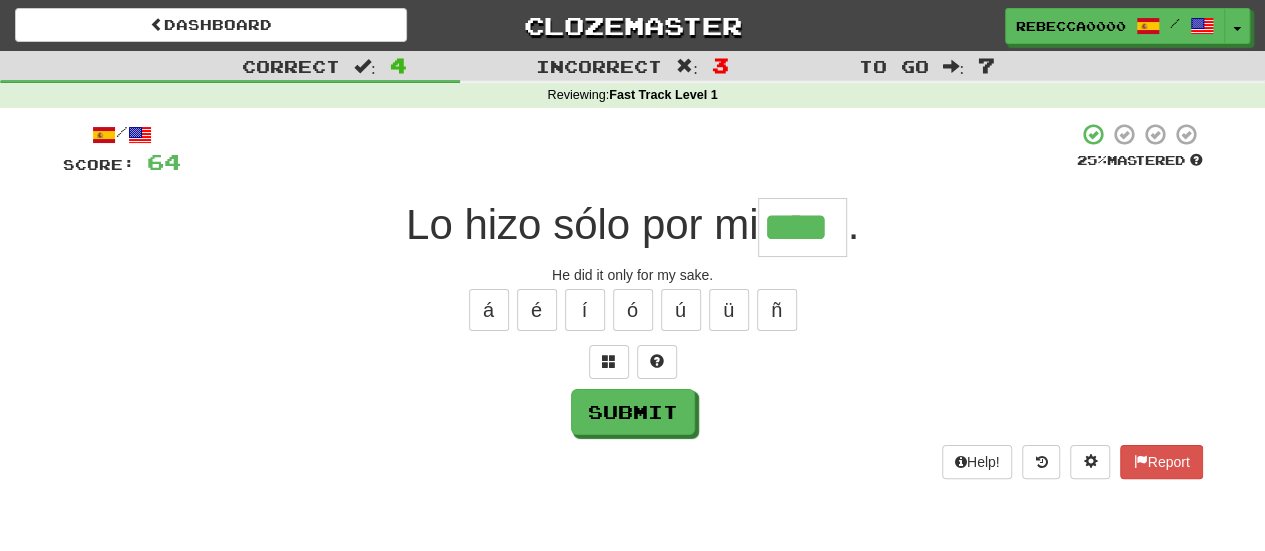 type on "****" 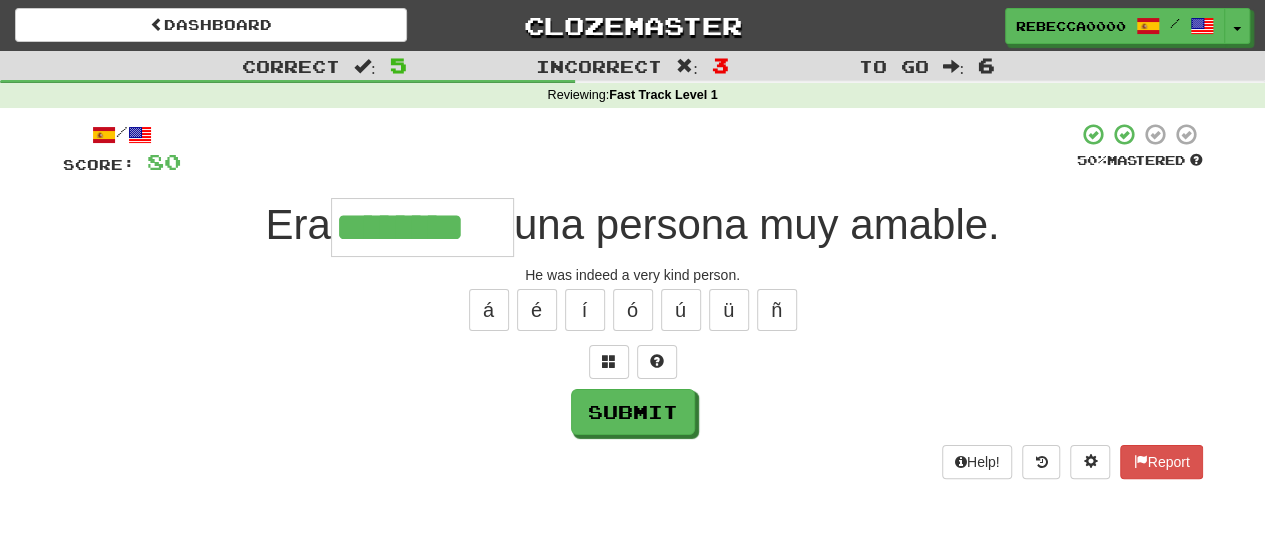 type on "********" 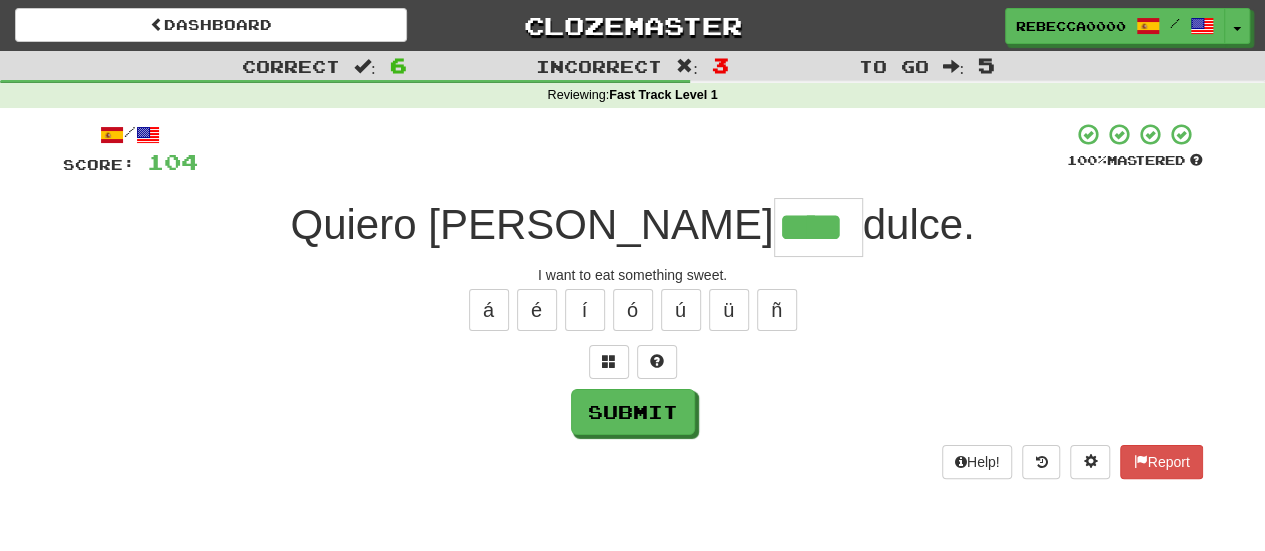 type on "****" 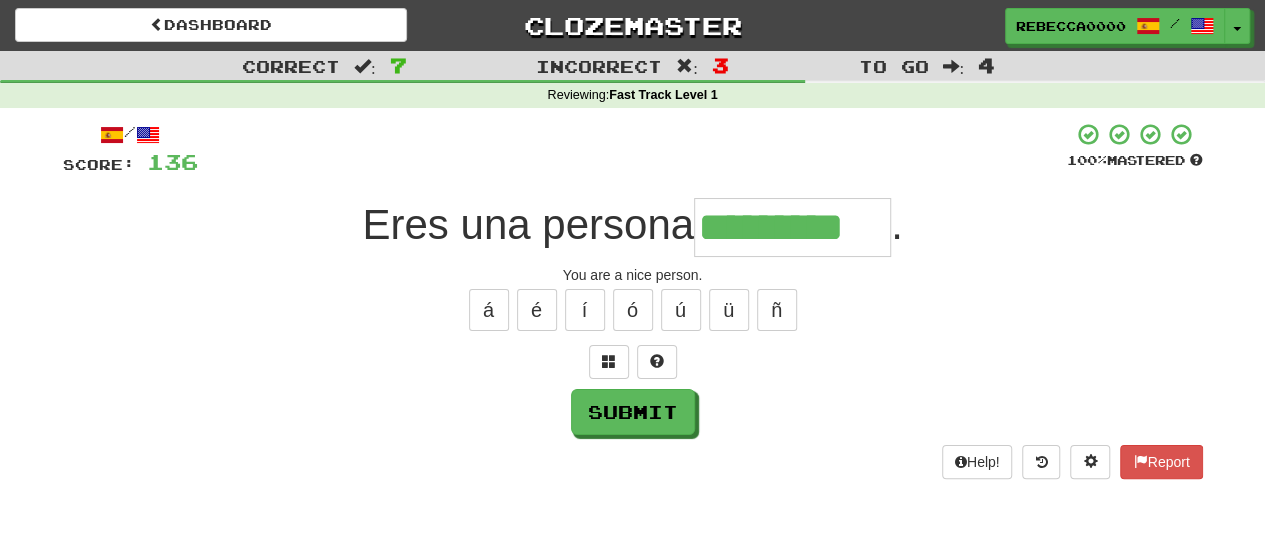 type on "*********" 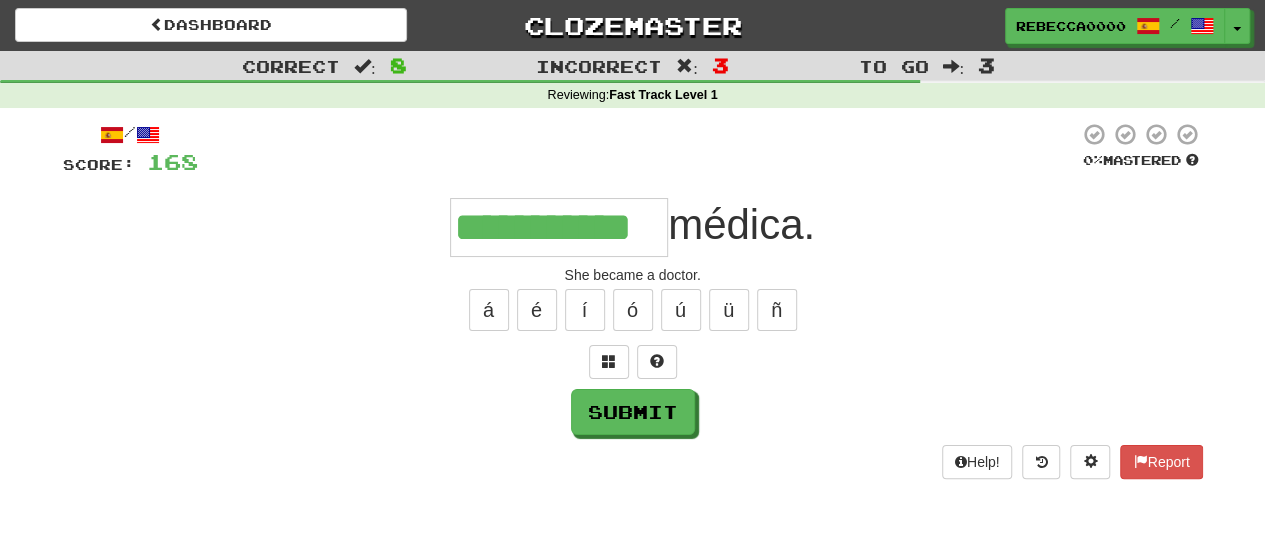 type on "**********" 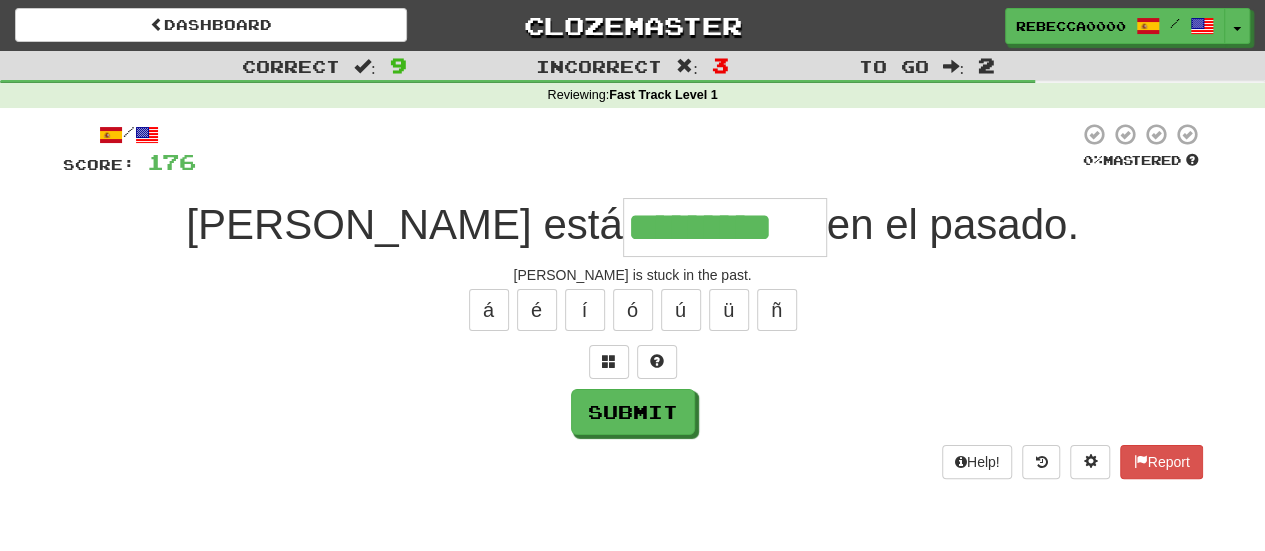 type on "*********" 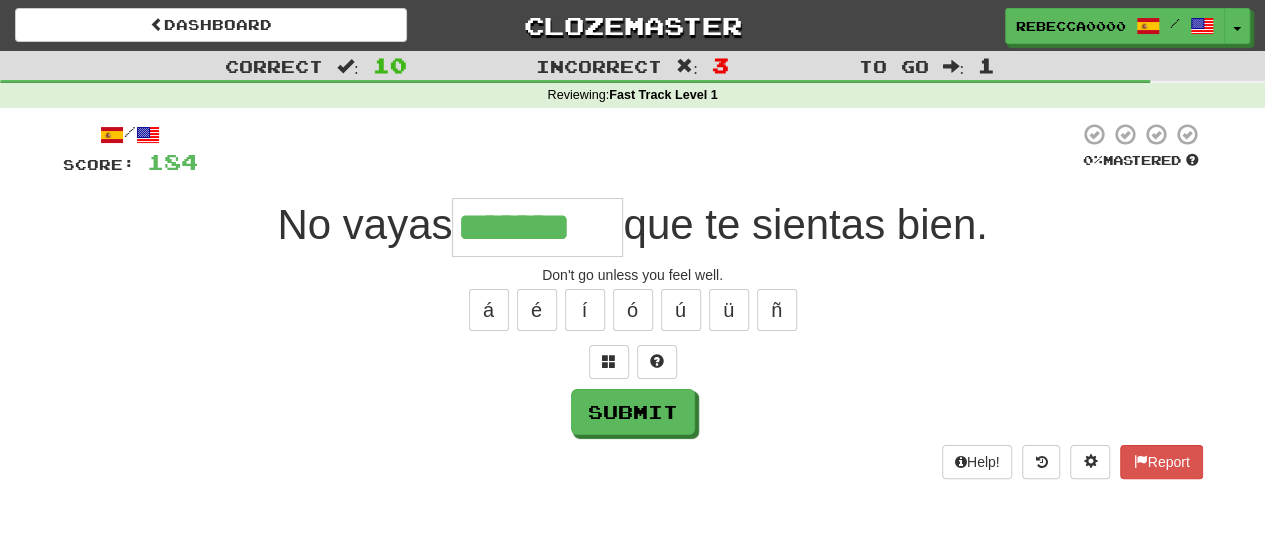 type on "*******" 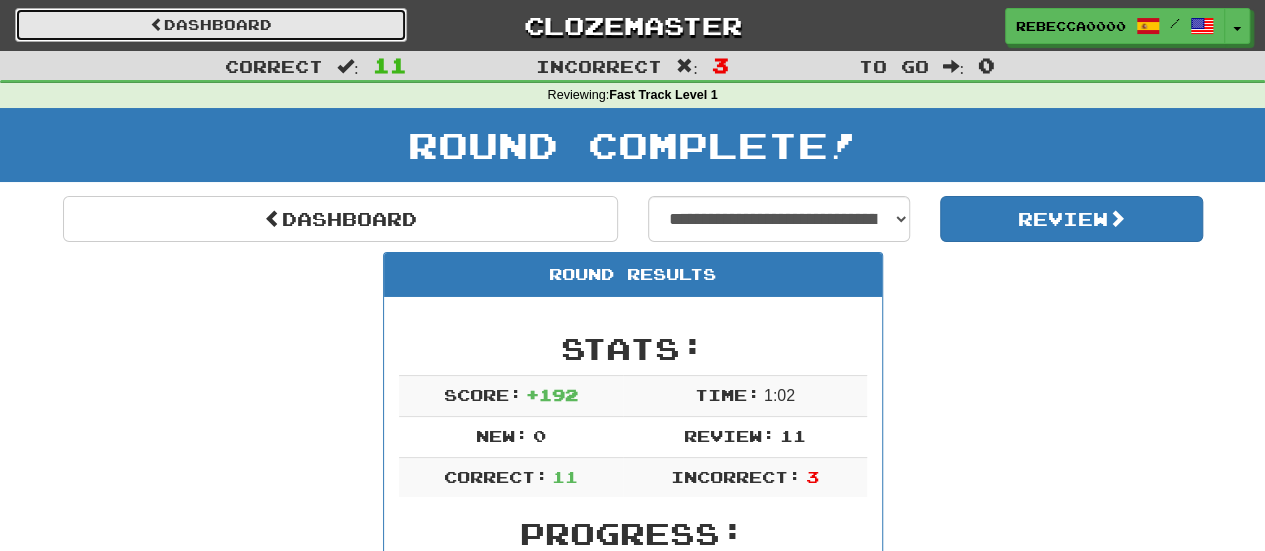 click on "Dashboard" at bounding box center (211, 25) 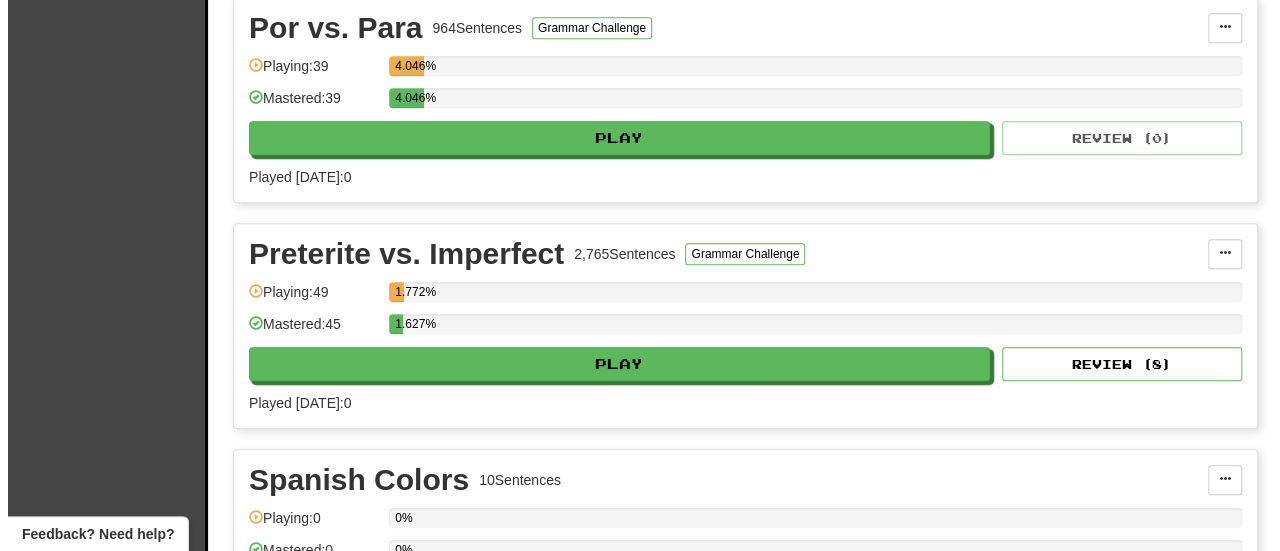 scroll, scrollTop: 4400, scrollLeft: 0, axis: vertical 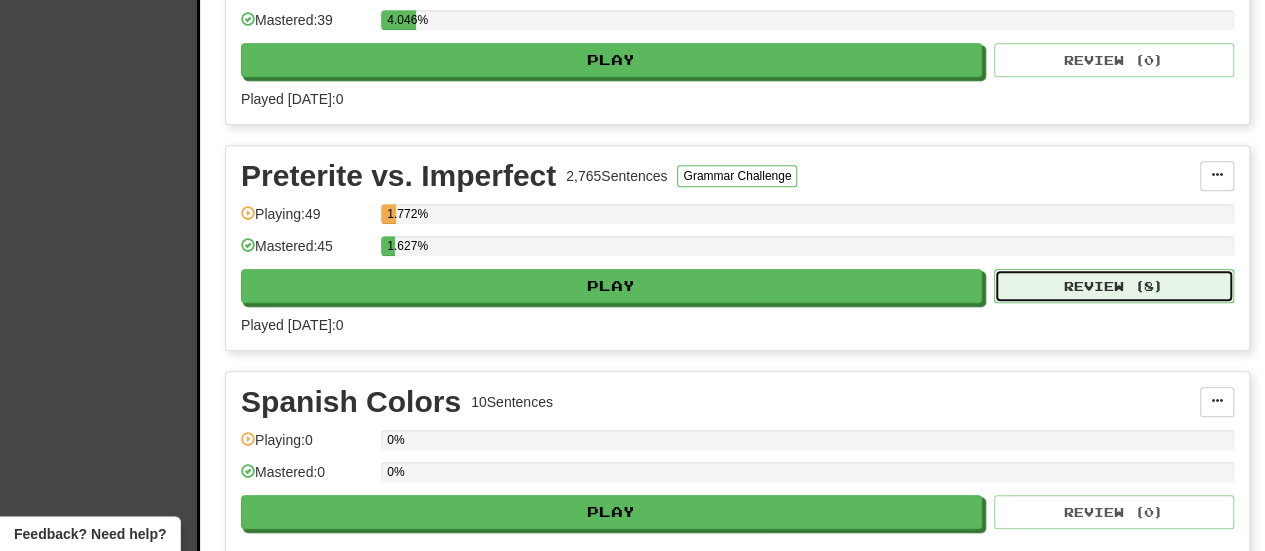 click on "Review ( 8 )" at bounding box center [1114, 286] 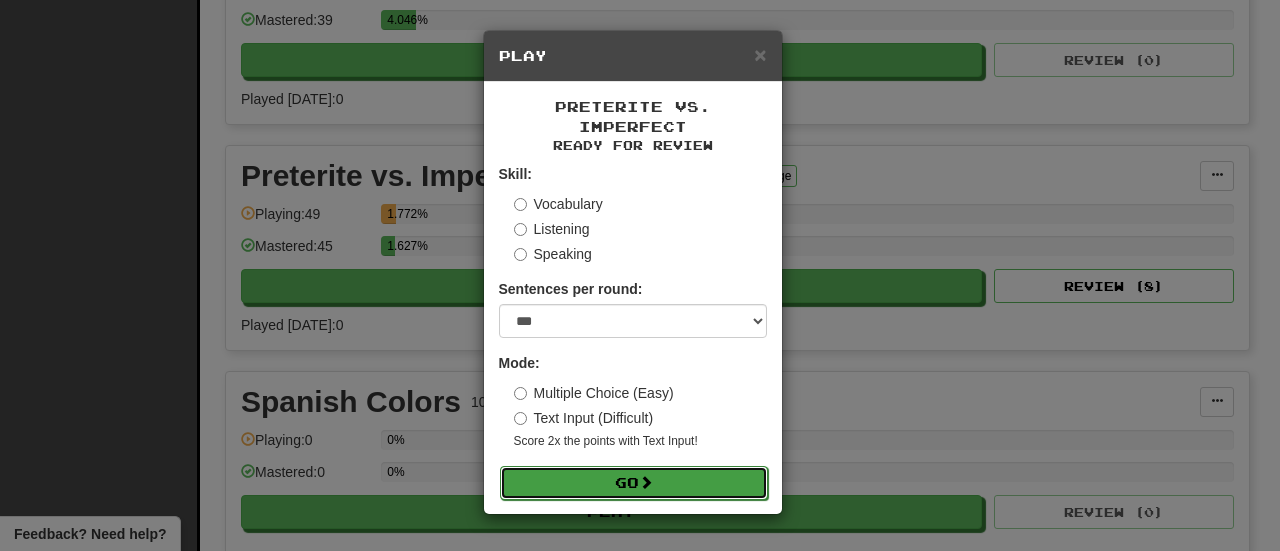 click on "Go" at bounding box center [634, 483] 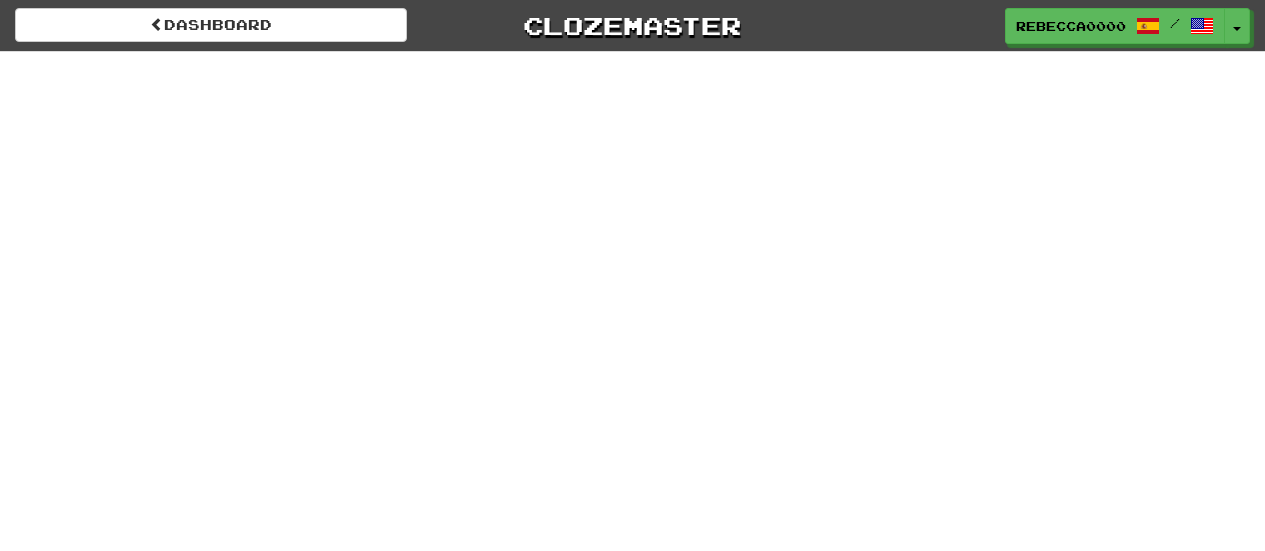 scroll, scrollTop: 0, scrollLeft: 0, axis: both 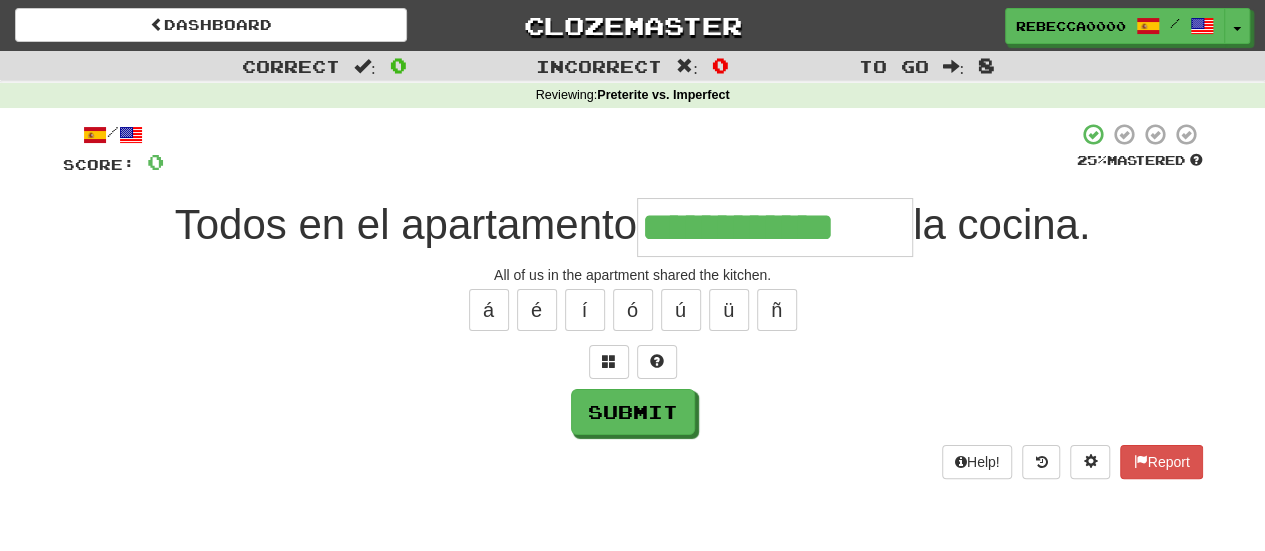 type on "**********" 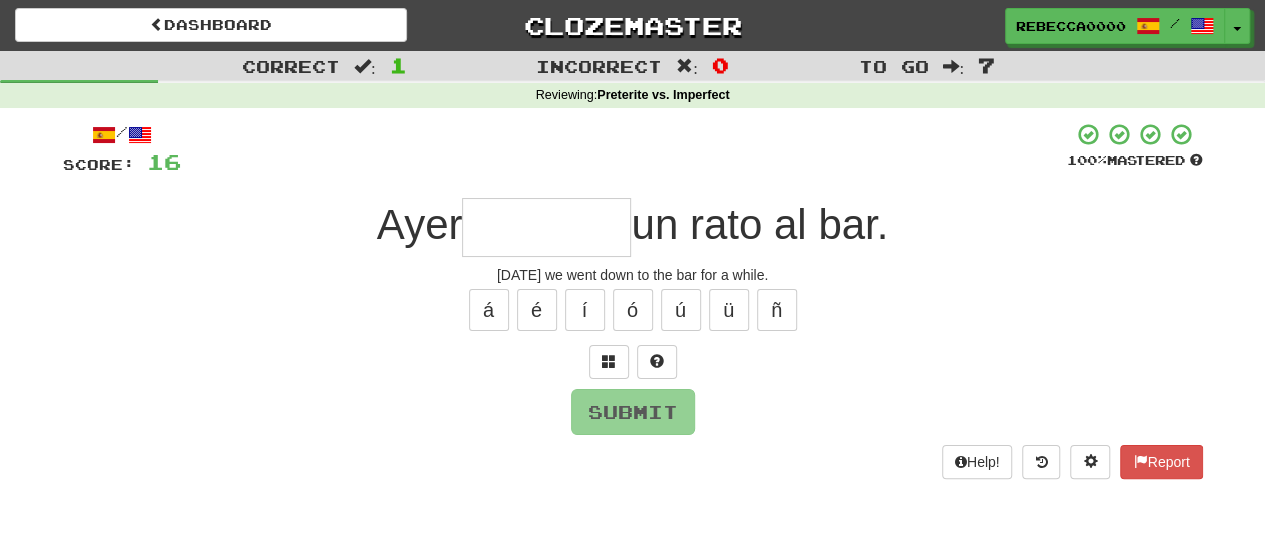 type on "*" 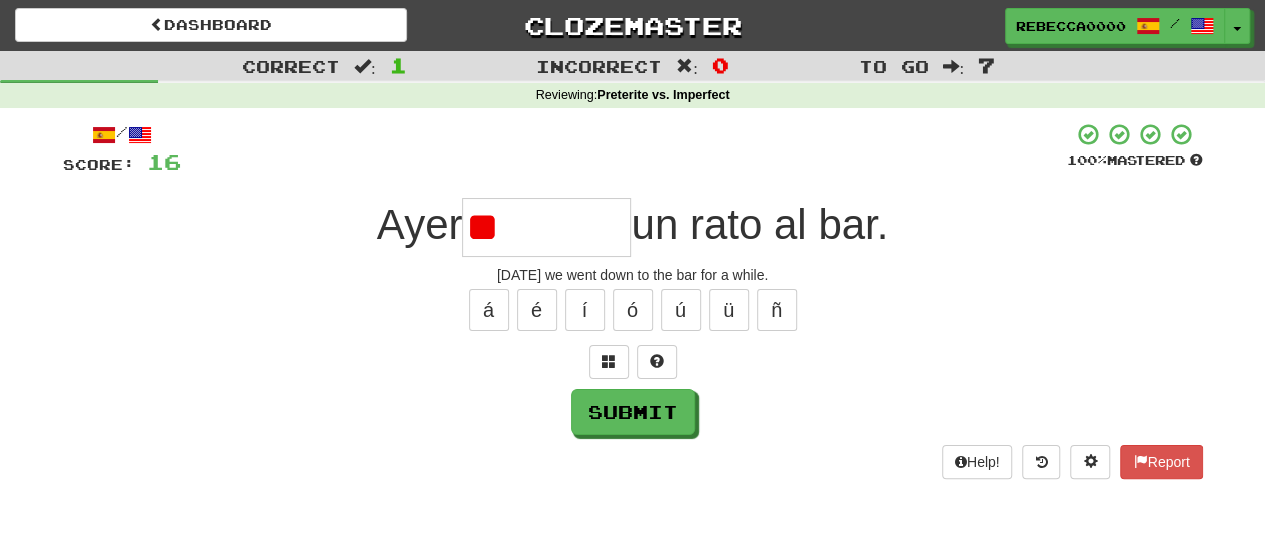 type on "*" 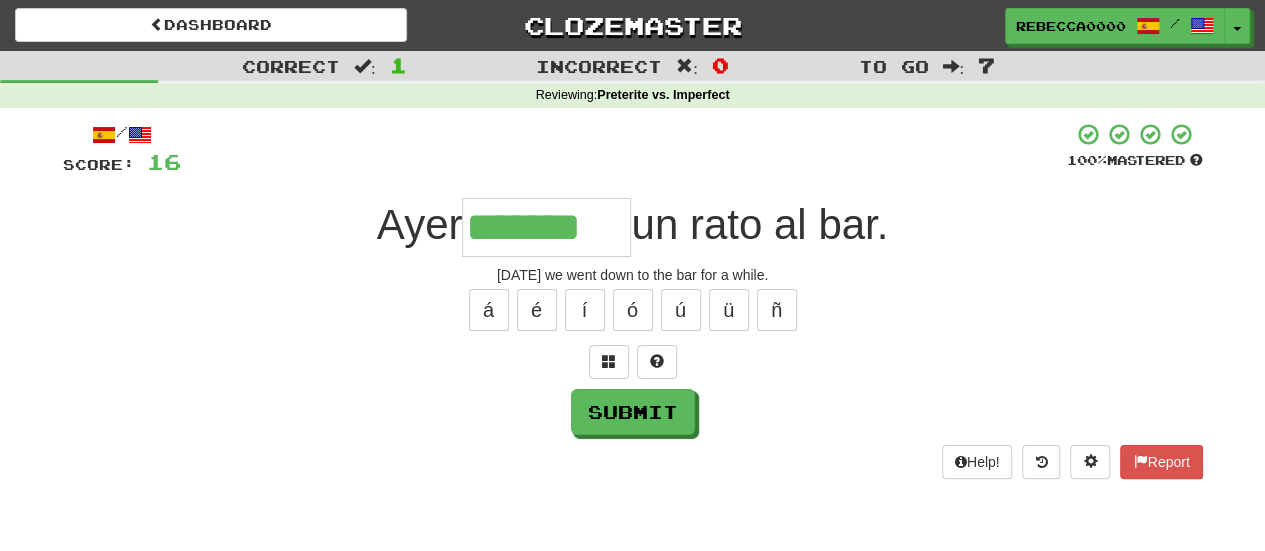 type on "*******" 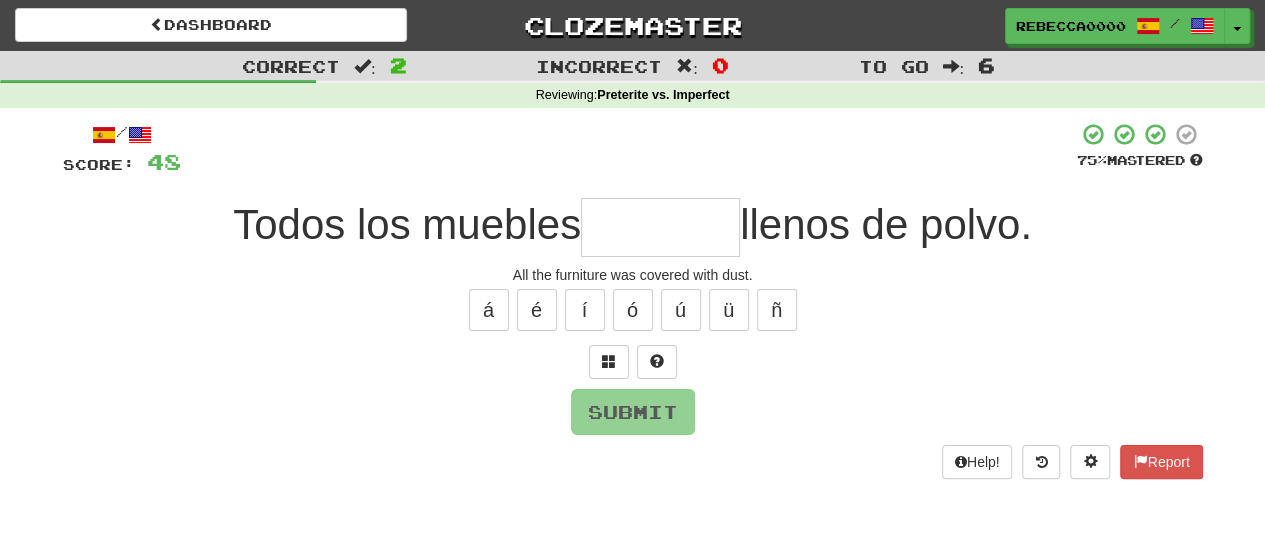 type on "*" 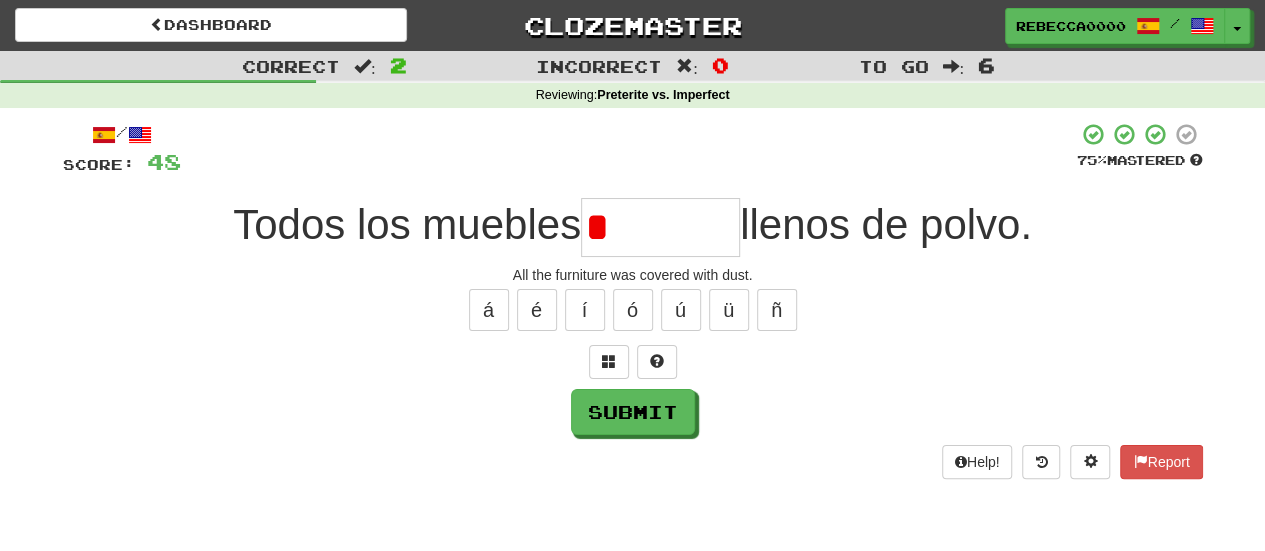 type on "*******" 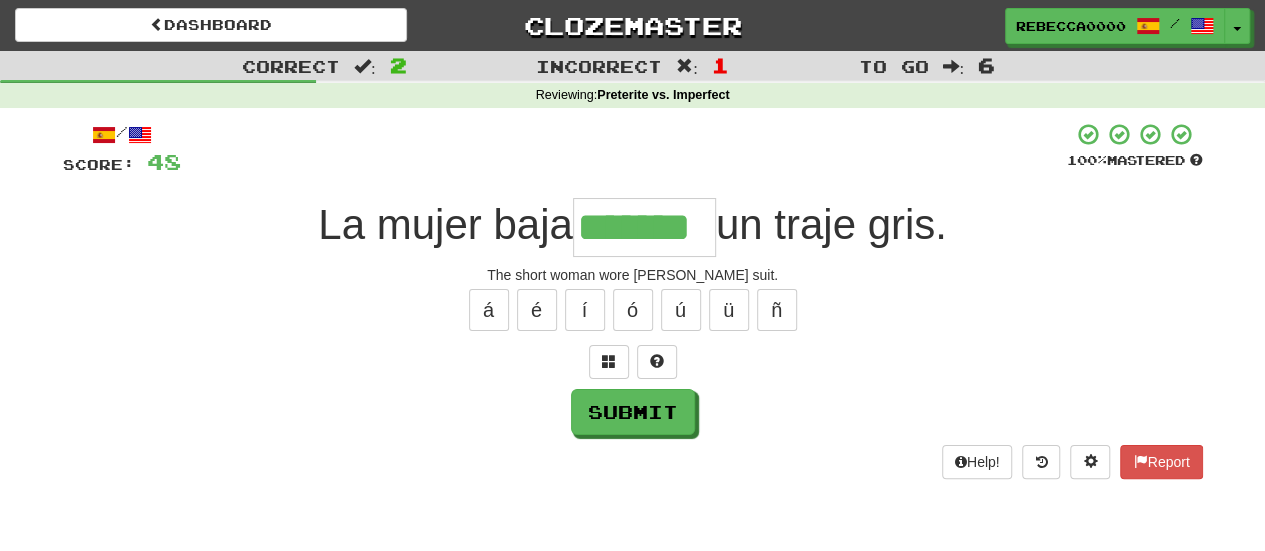 type on "*******" 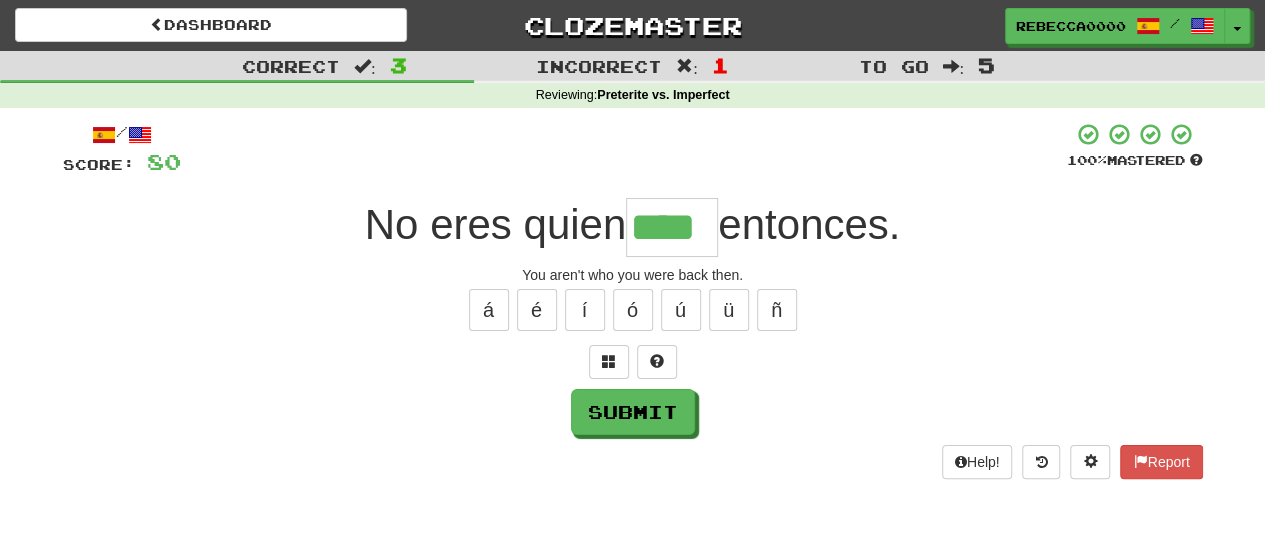 type on "****" 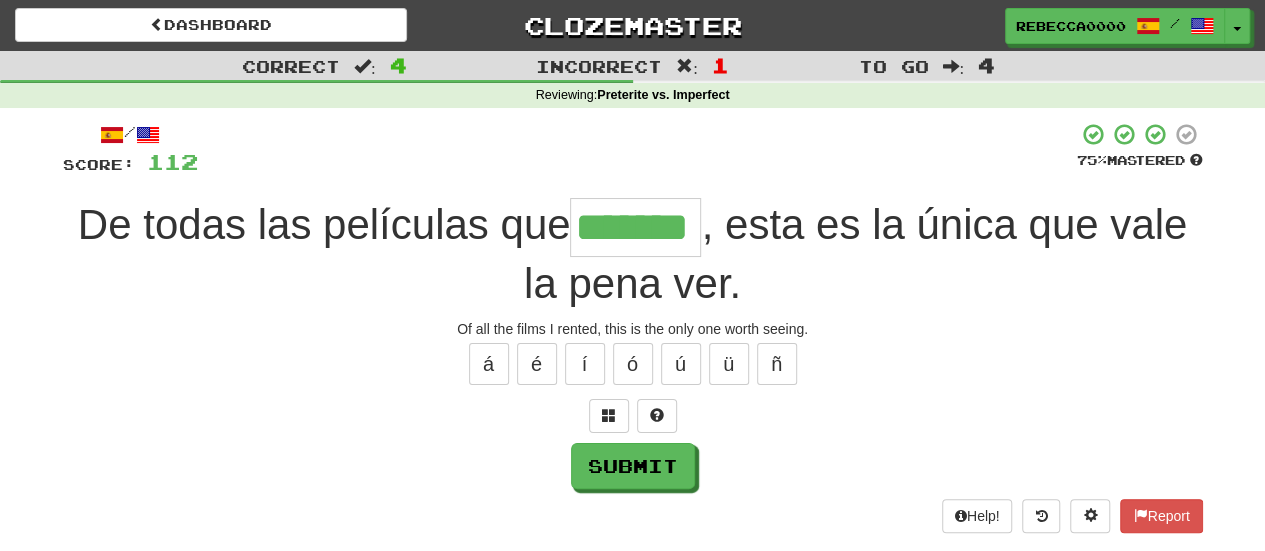 type on "*******" 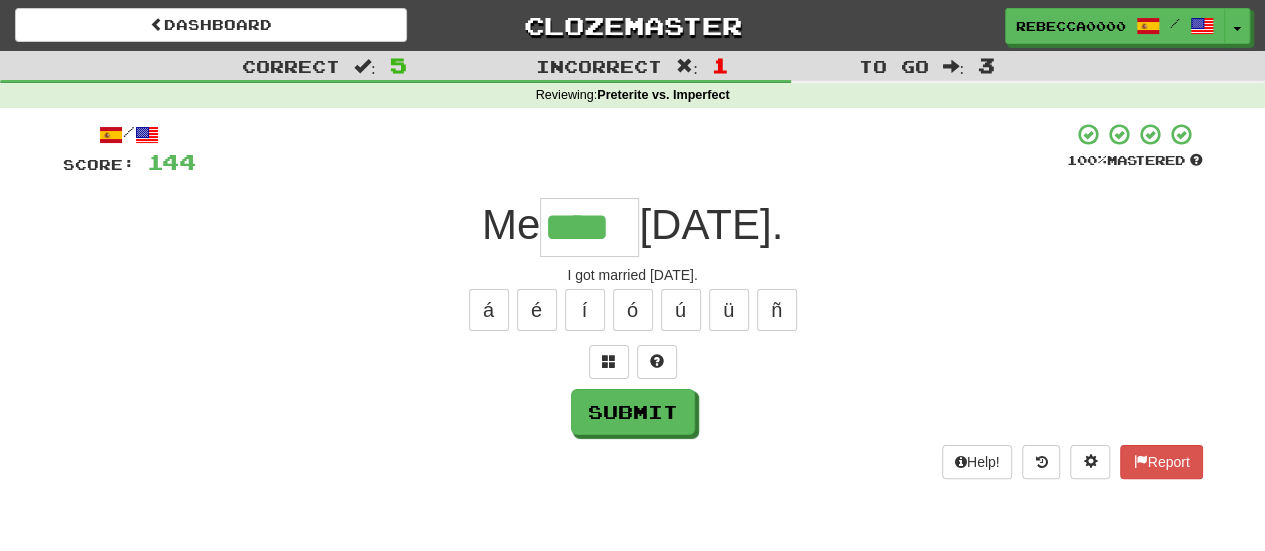 type on "****" 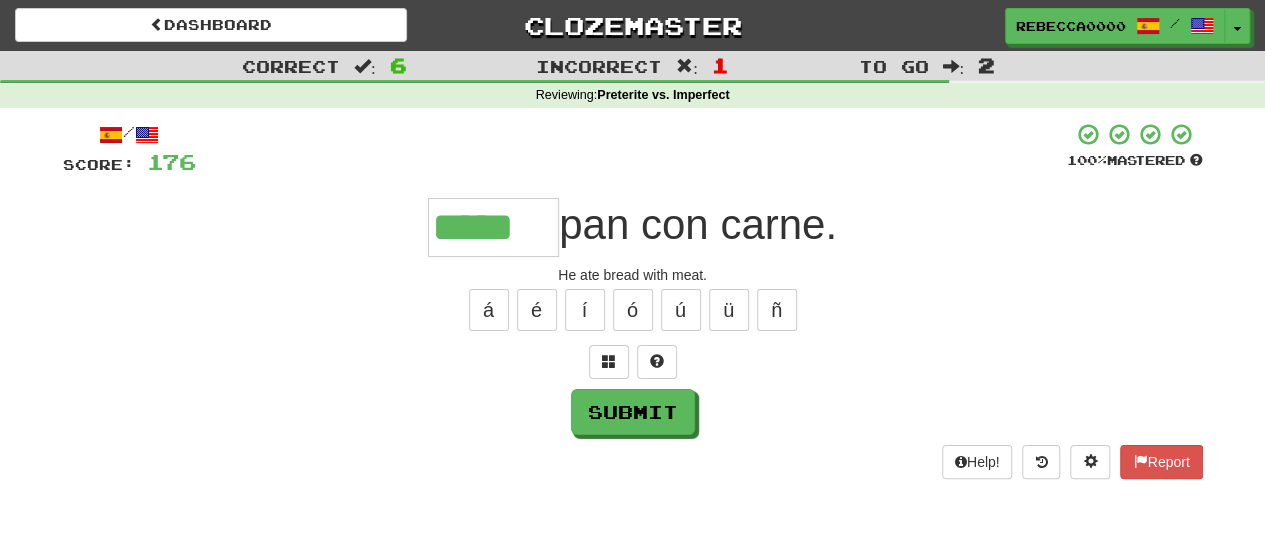 type on "*****" 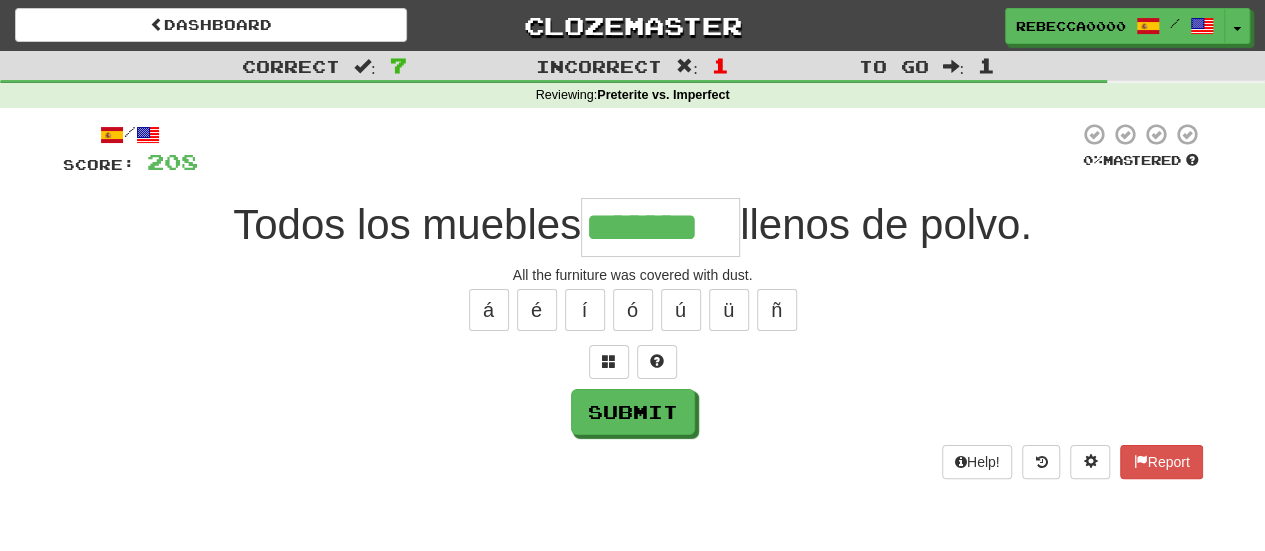 type on "*******" 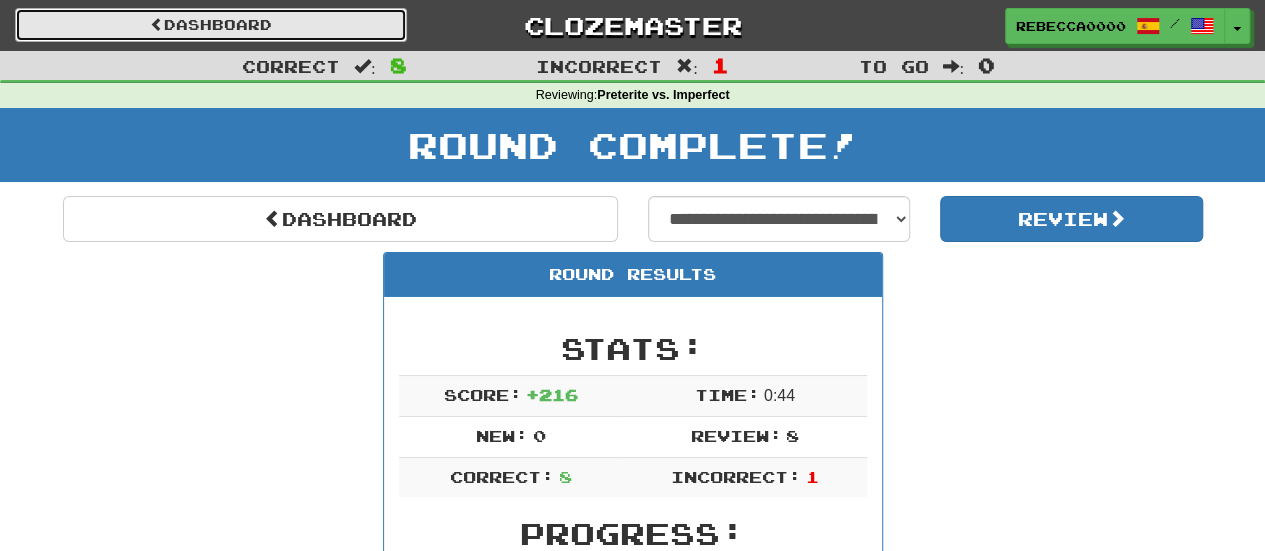 click on "Dashboard" at bounding box center (211, 25) 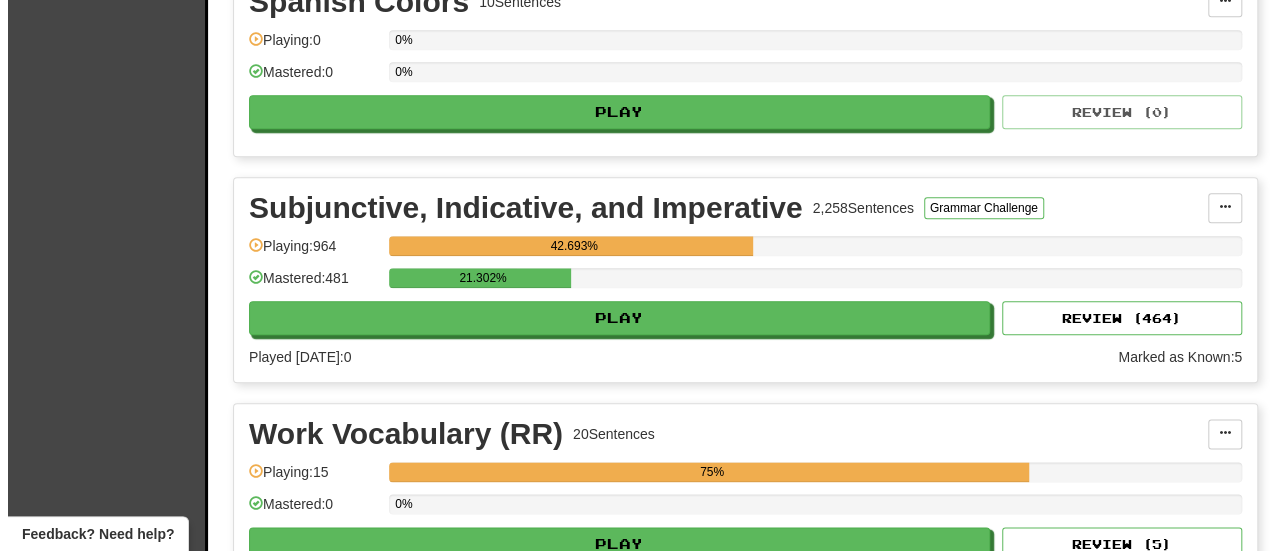scroll, scrollTop: 5200, scrollLeft: 0, axis: vertical 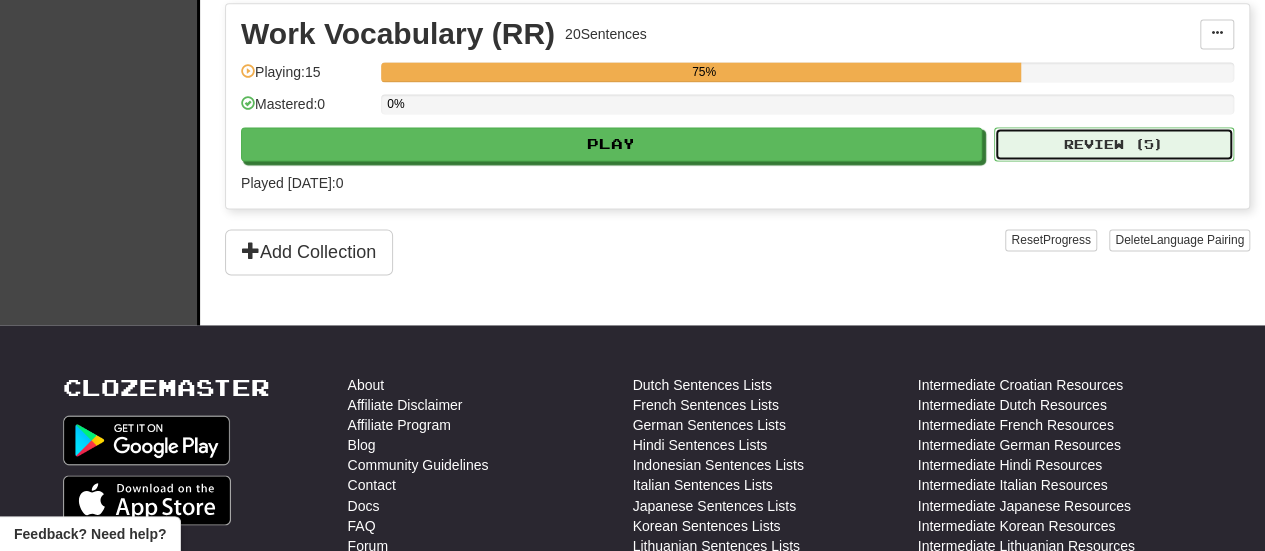 click on "Review ( 5 )" at bounding box center (1114, 144) 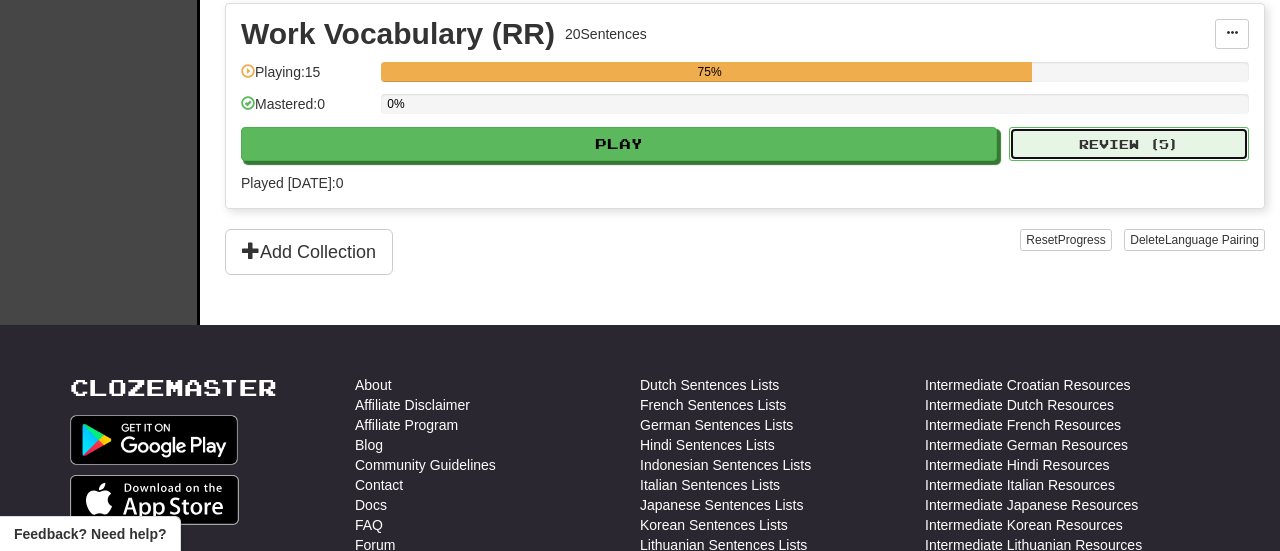 select on "***" 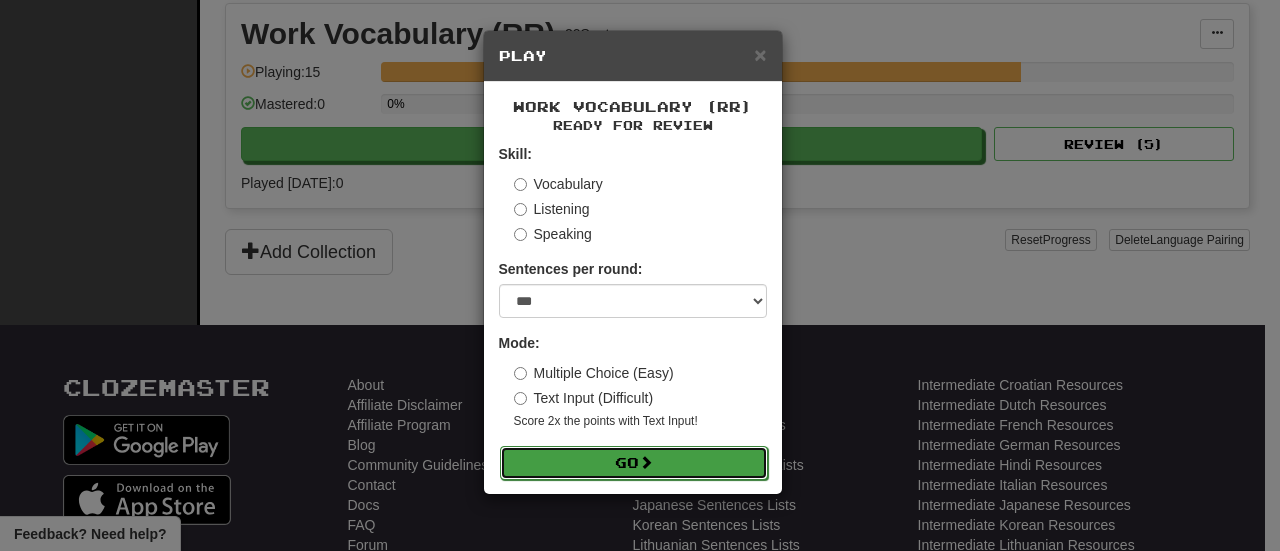 click on "Go" at bounding box center (634, 463) 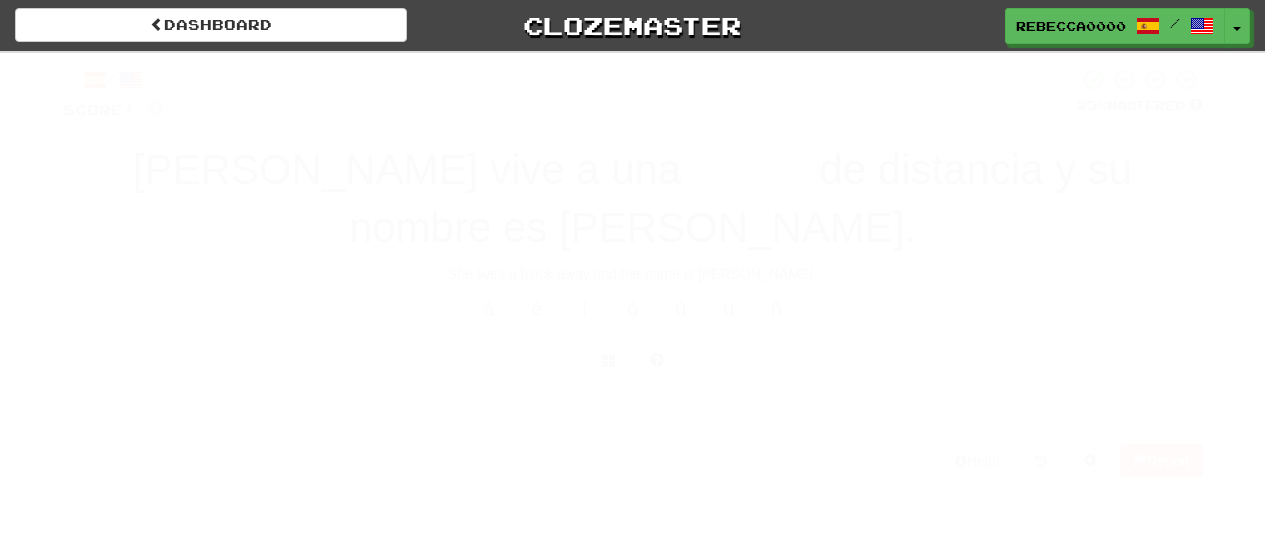 scroll, scrollTop: 0, scrollLeft: 0, axis: both 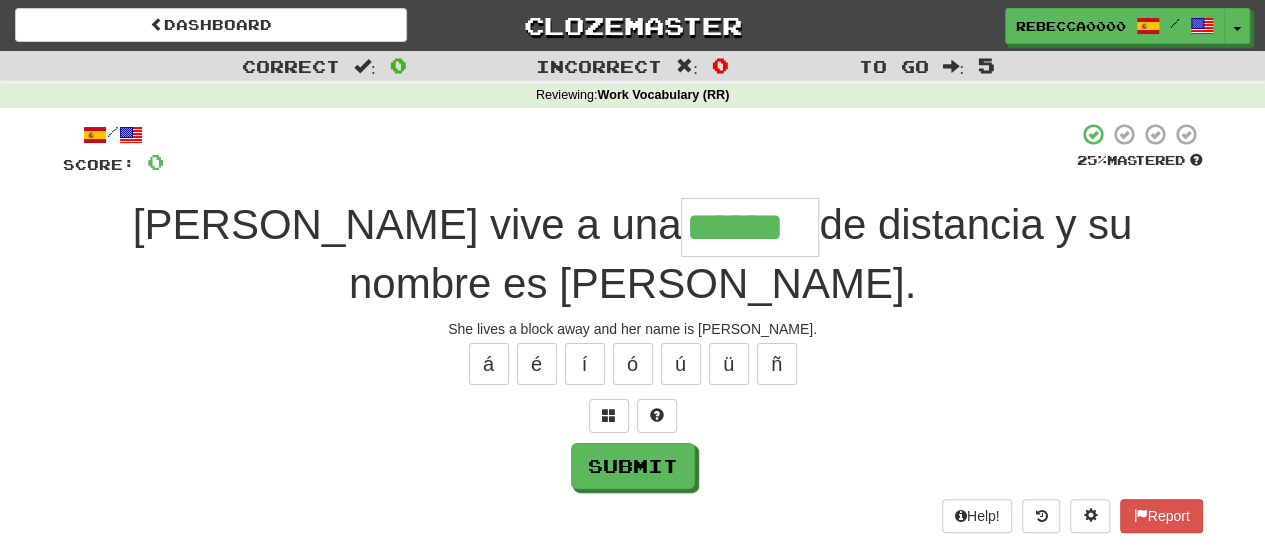 type on "******" 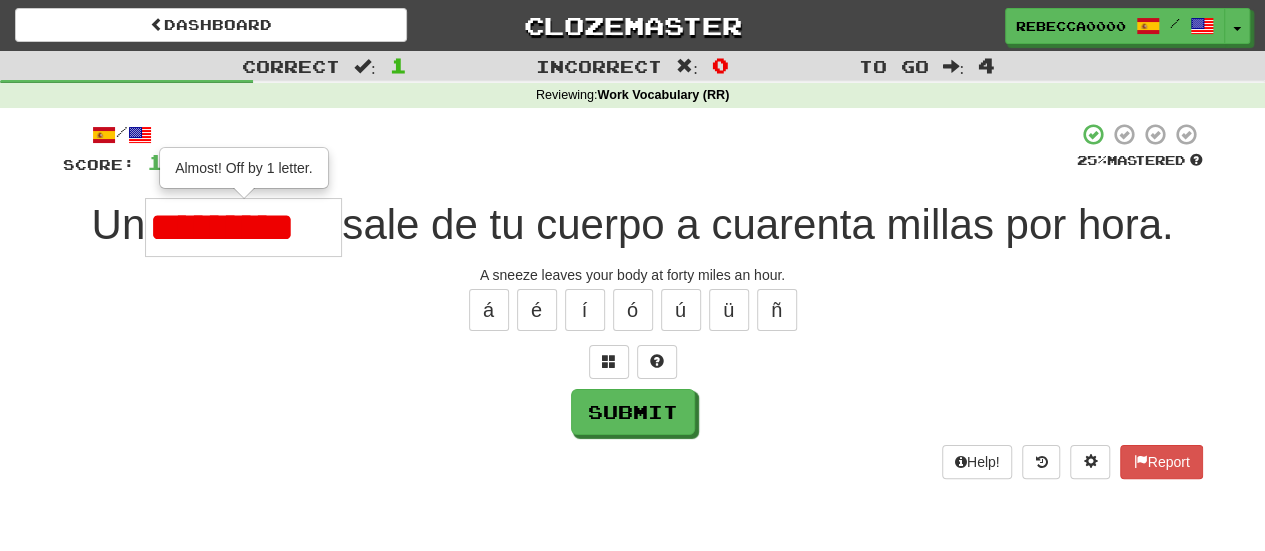 type on "*********" 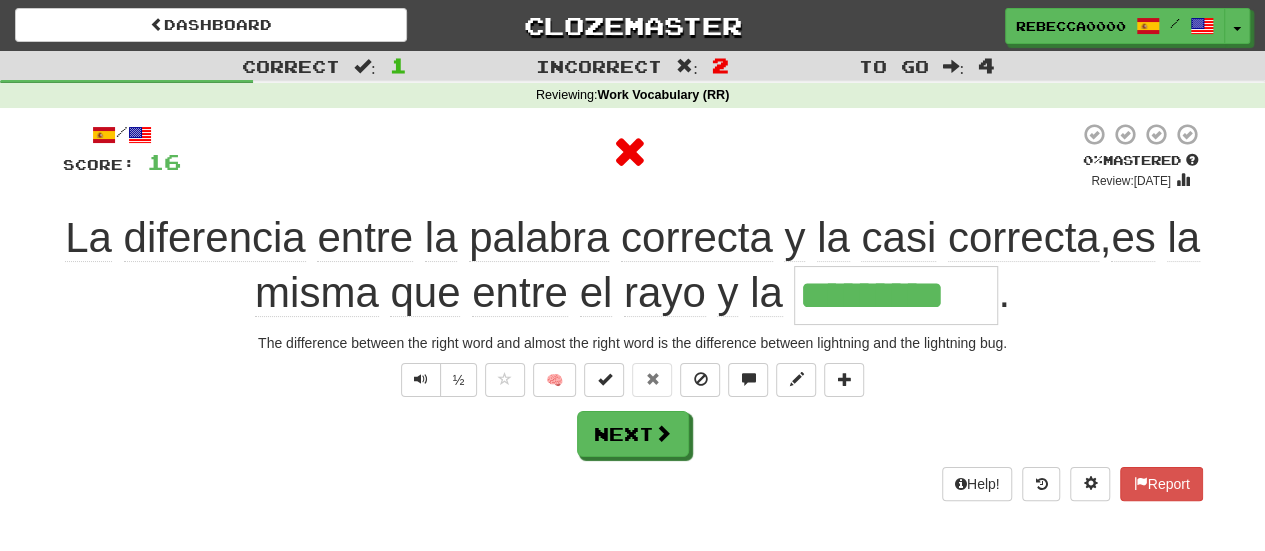 type on "**********" 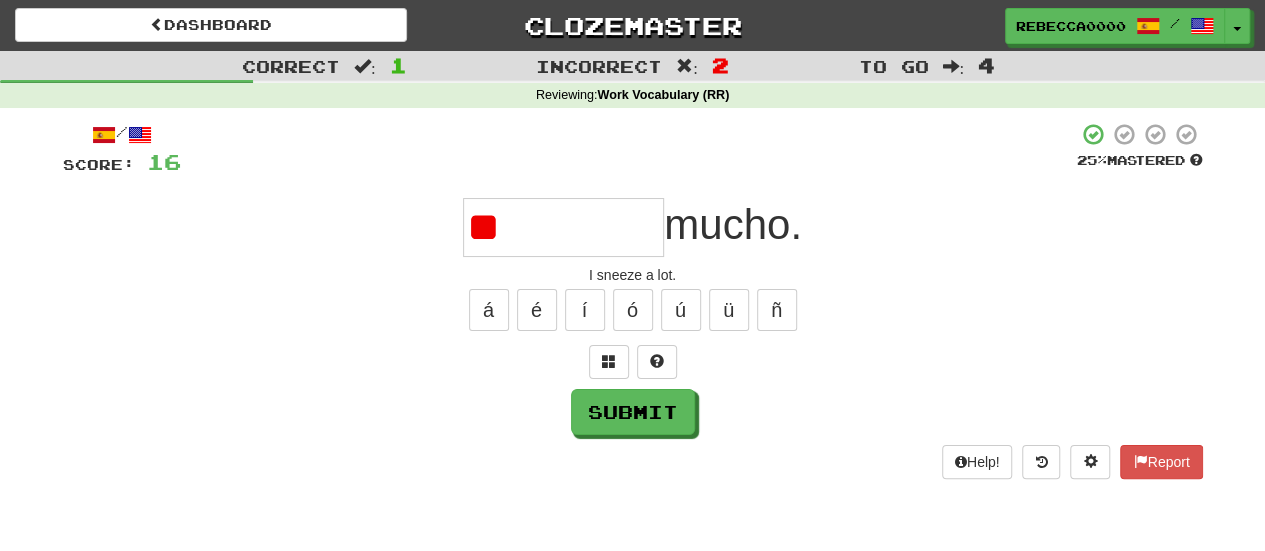 type on "*********" 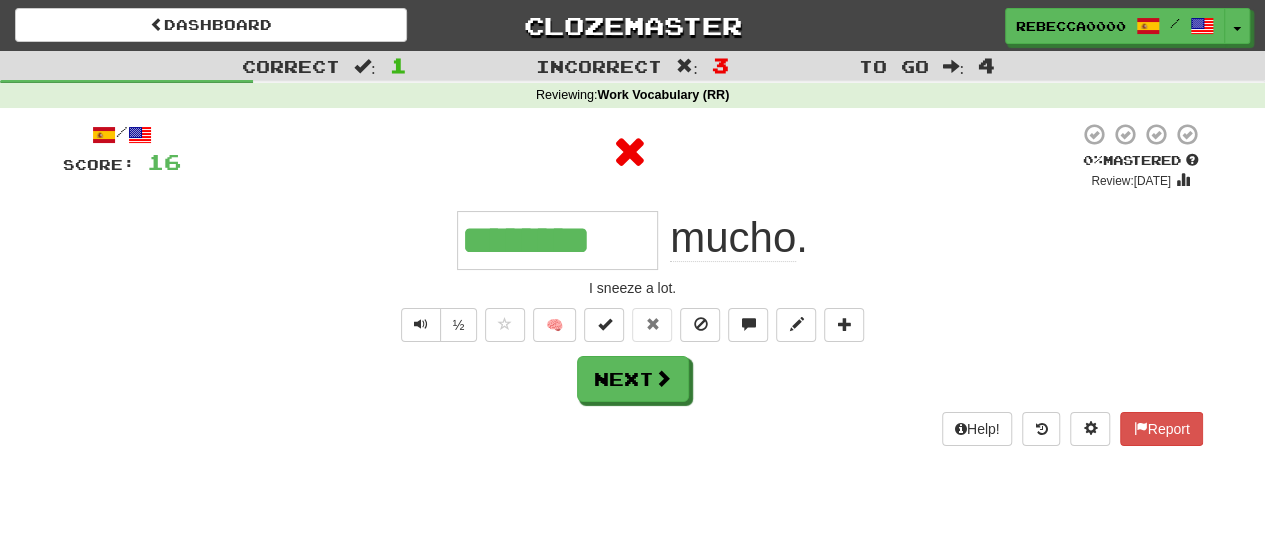 type on "*********" 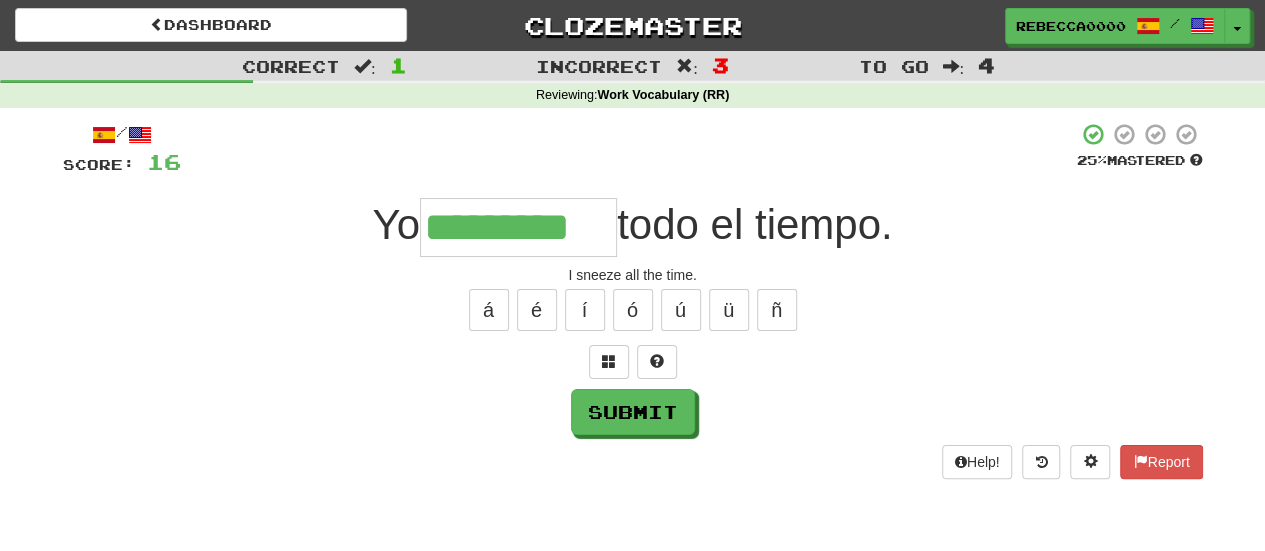 type on "*********" 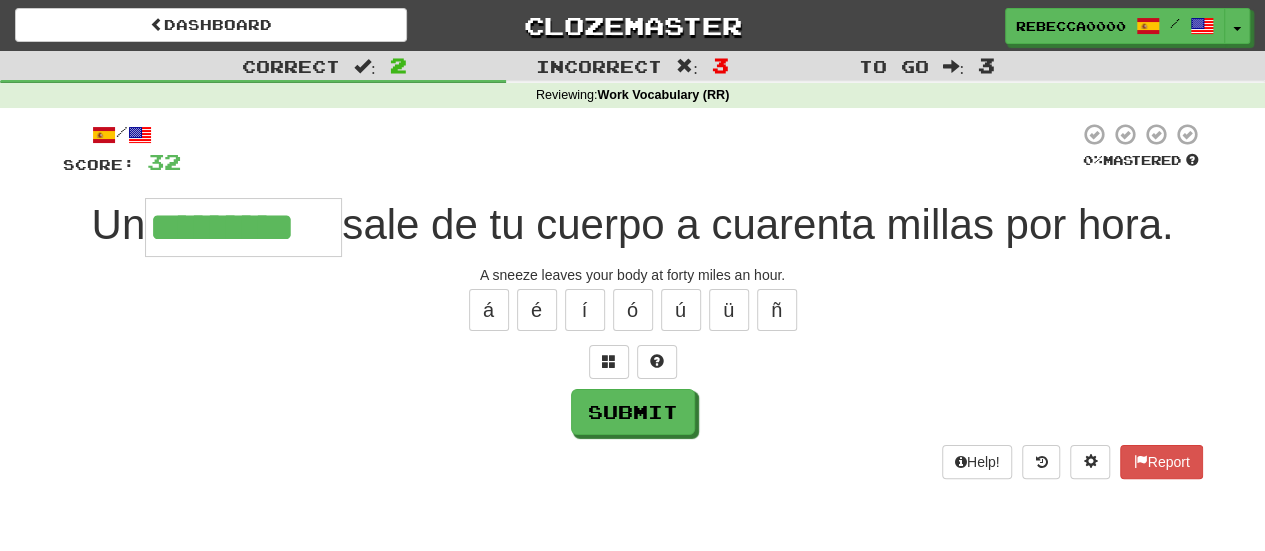 type on "*********" 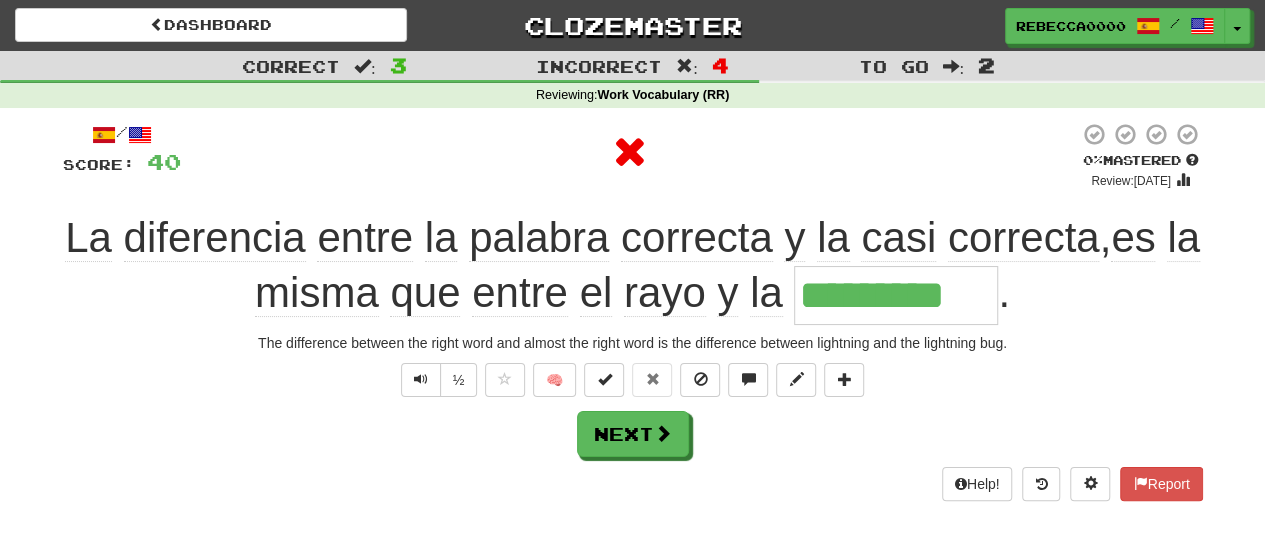 type on "**********" 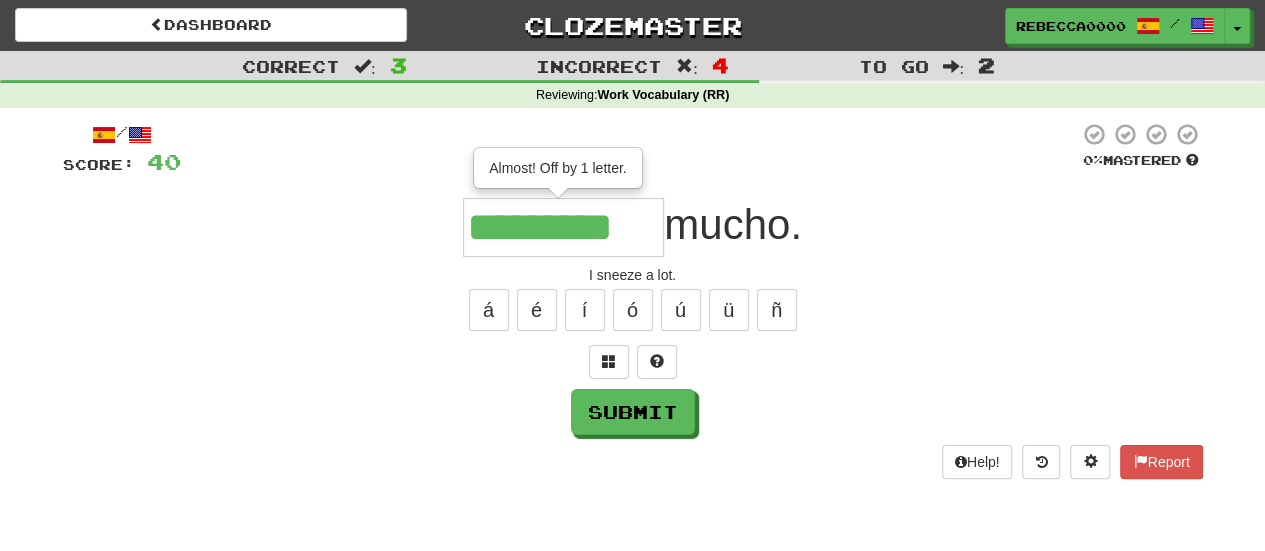type on "*********" 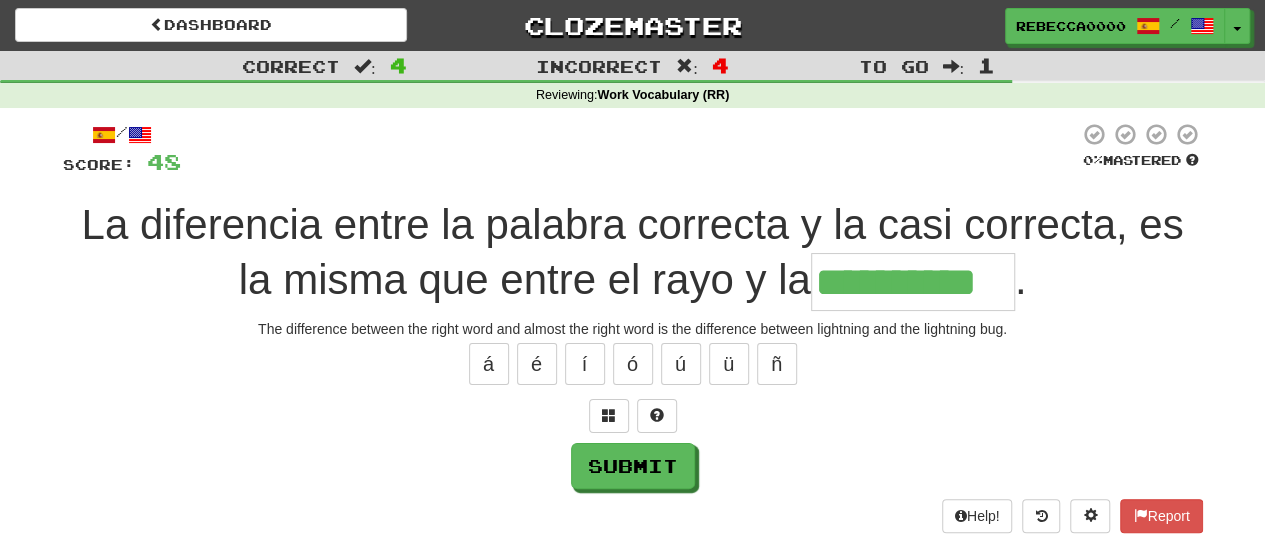 type on "**********" 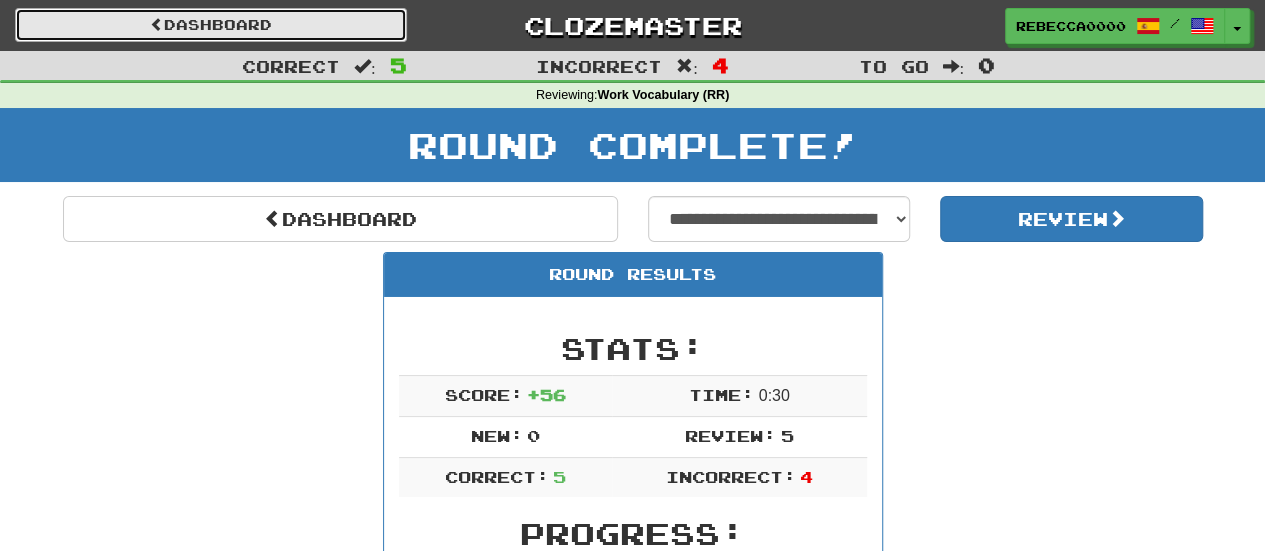 click on "Dashboard" at bounding box center (211, 25) 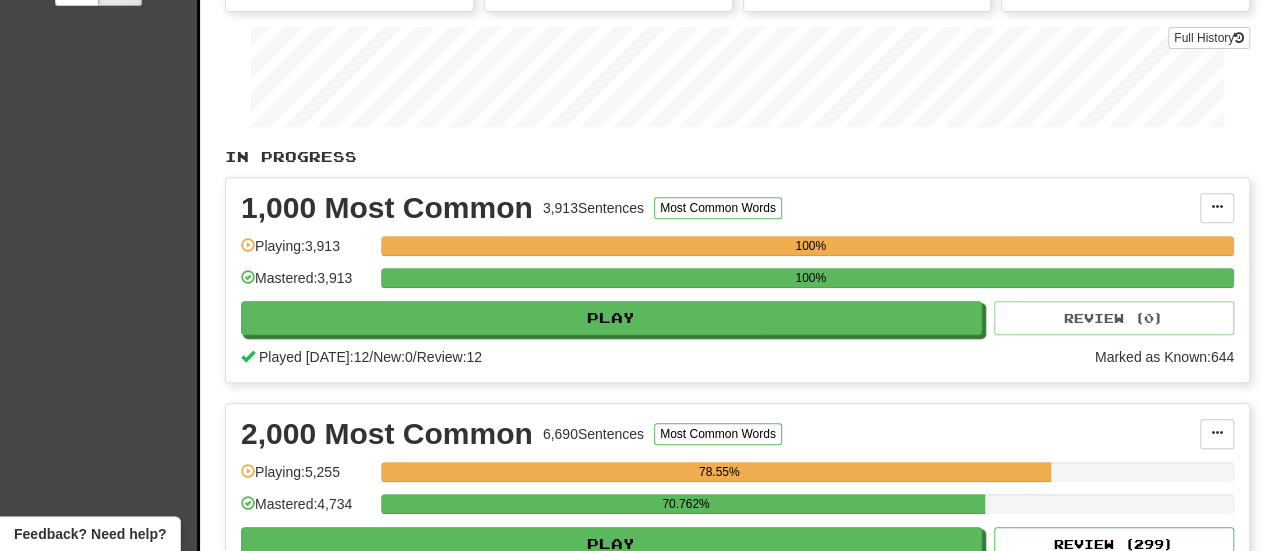 scroll, scrollTop: 0, scrollLeft: 0, axis: both 